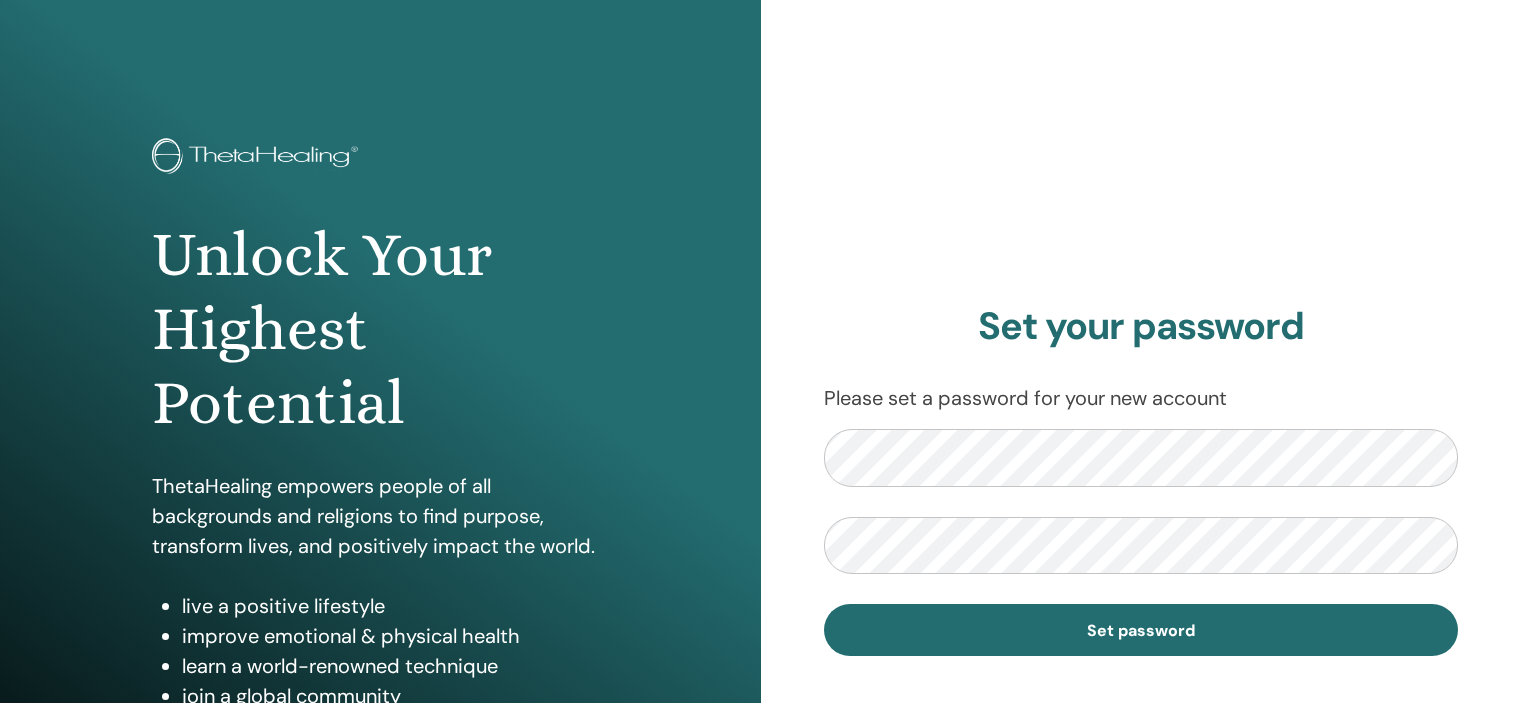 scroll, scrollTop: 0, scrollLeft: 0, axis: both 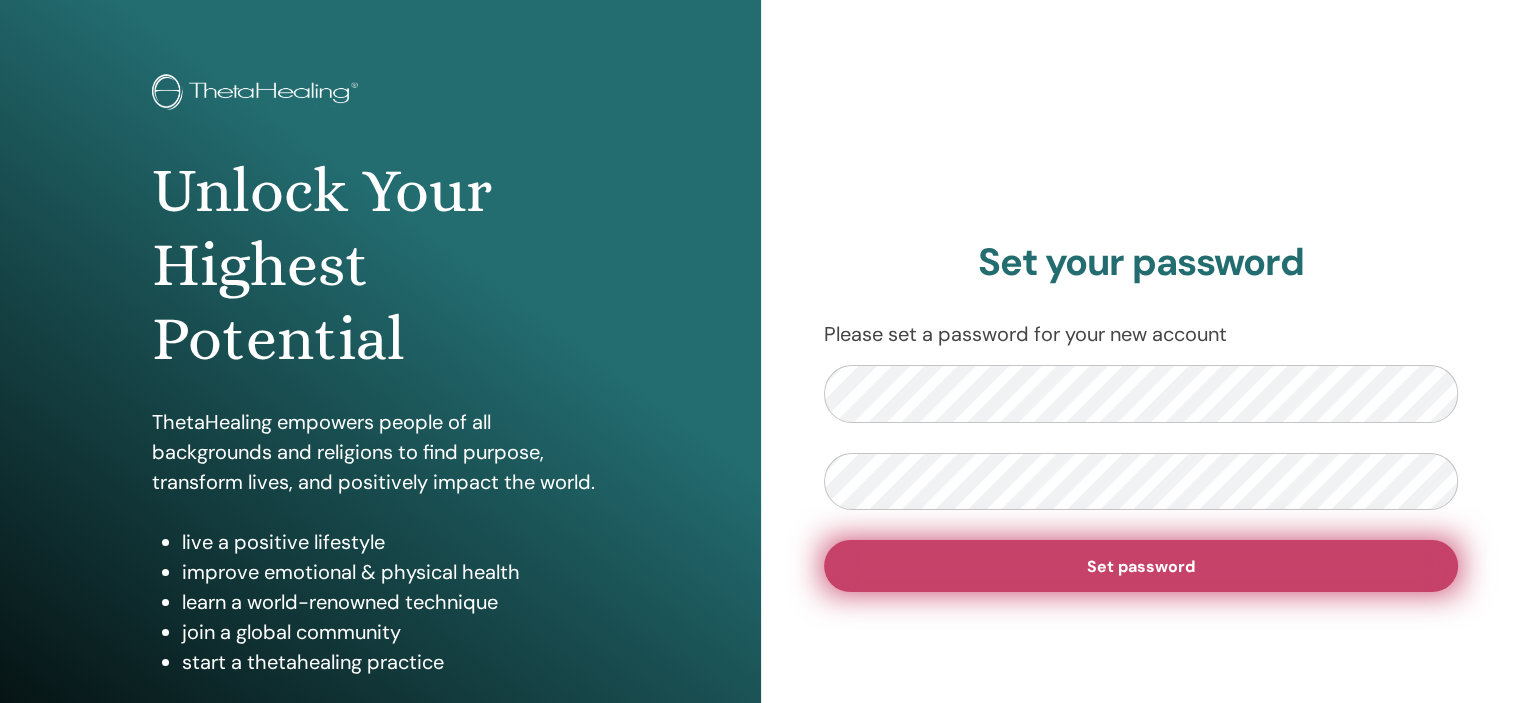 click on "Set password" at bounding box center (1141, 566) 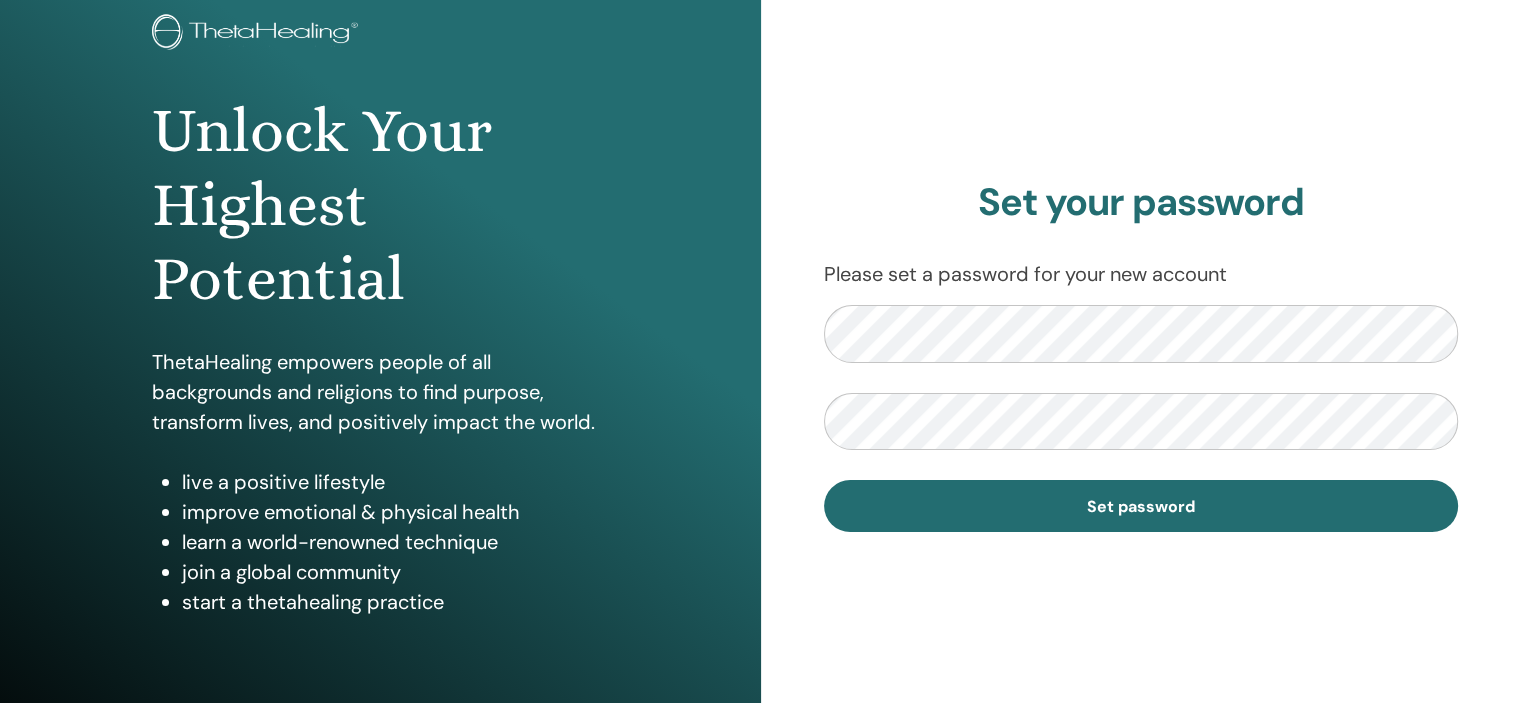 scroll, scrollTop: 127, scrollLeft: 0, axis: vertical 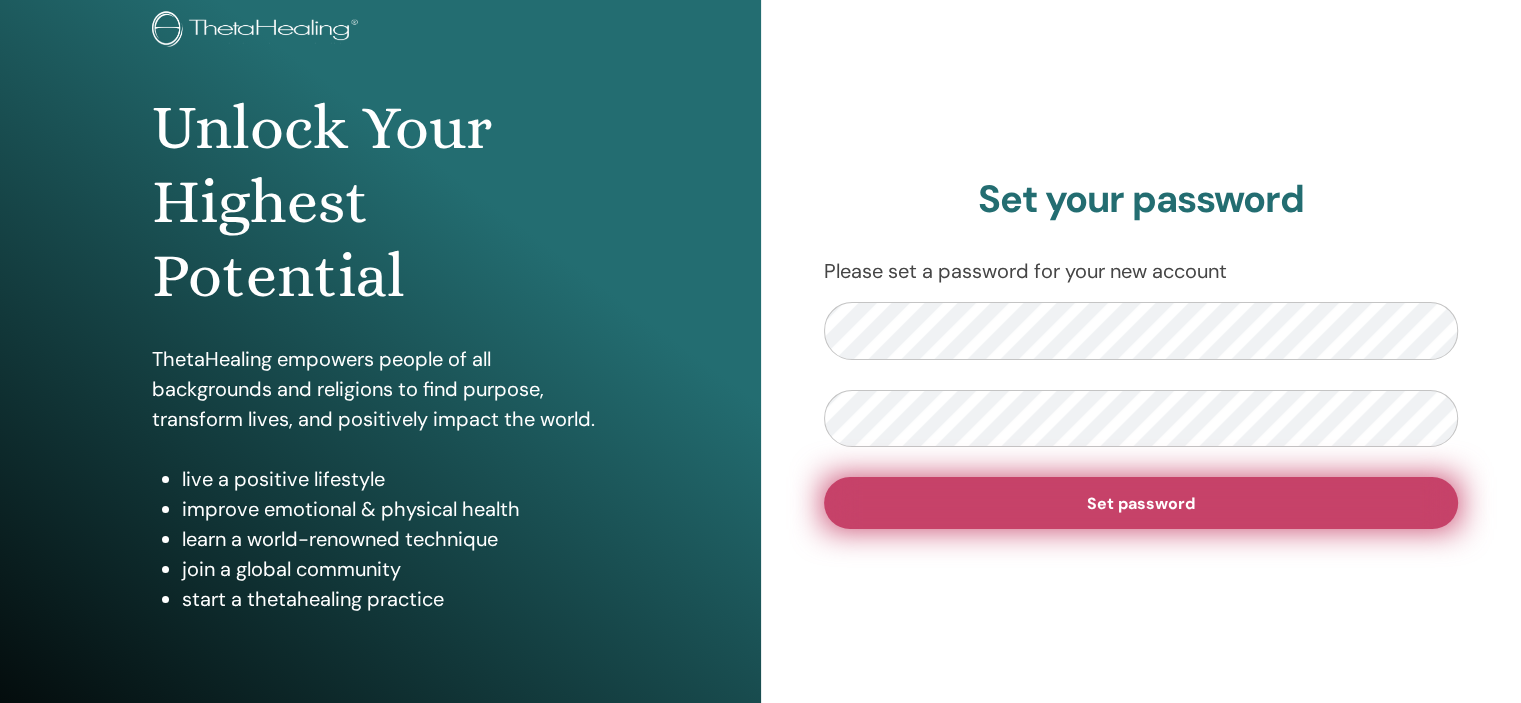 click on "Set password" at bounding box center [1141, 503] 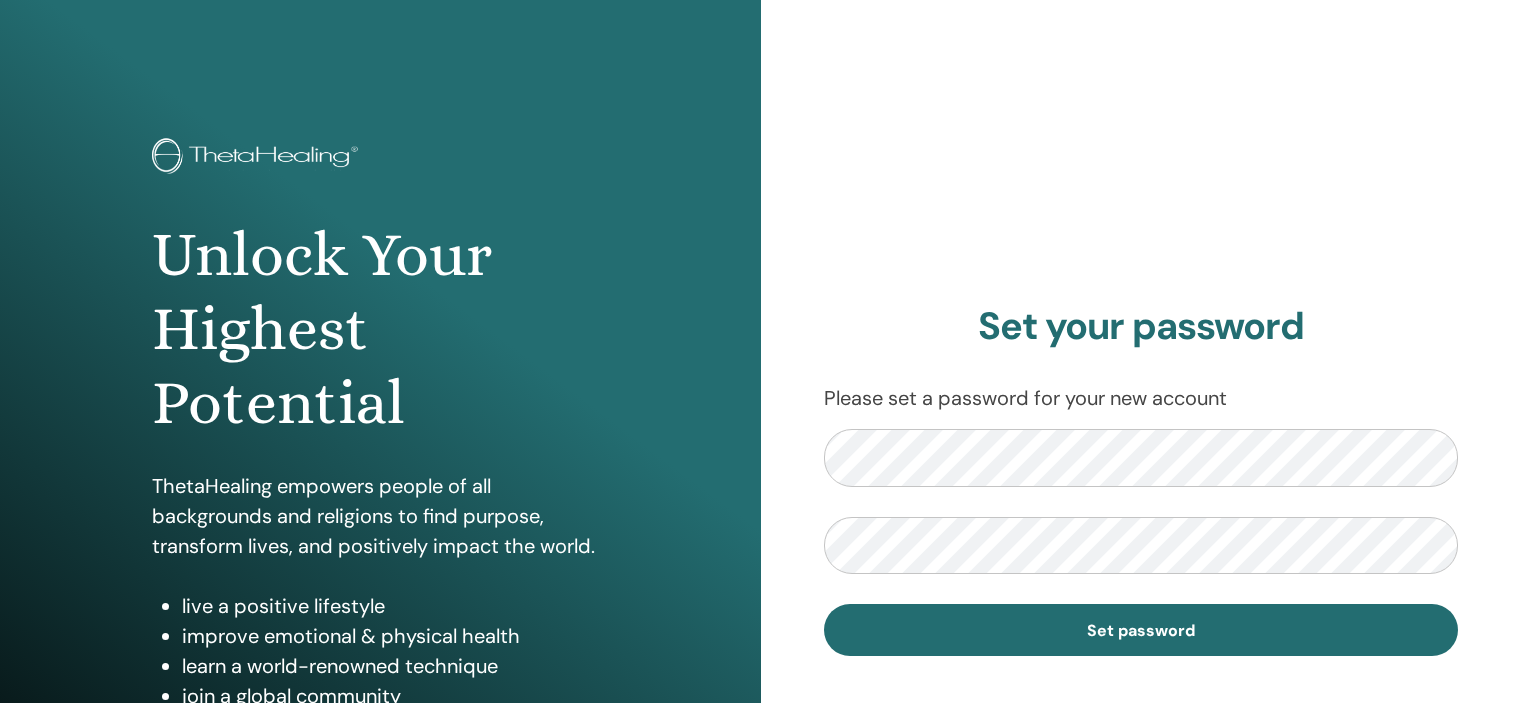 scroll, scrollTop: 0, scrollLeft: 0, axis: both 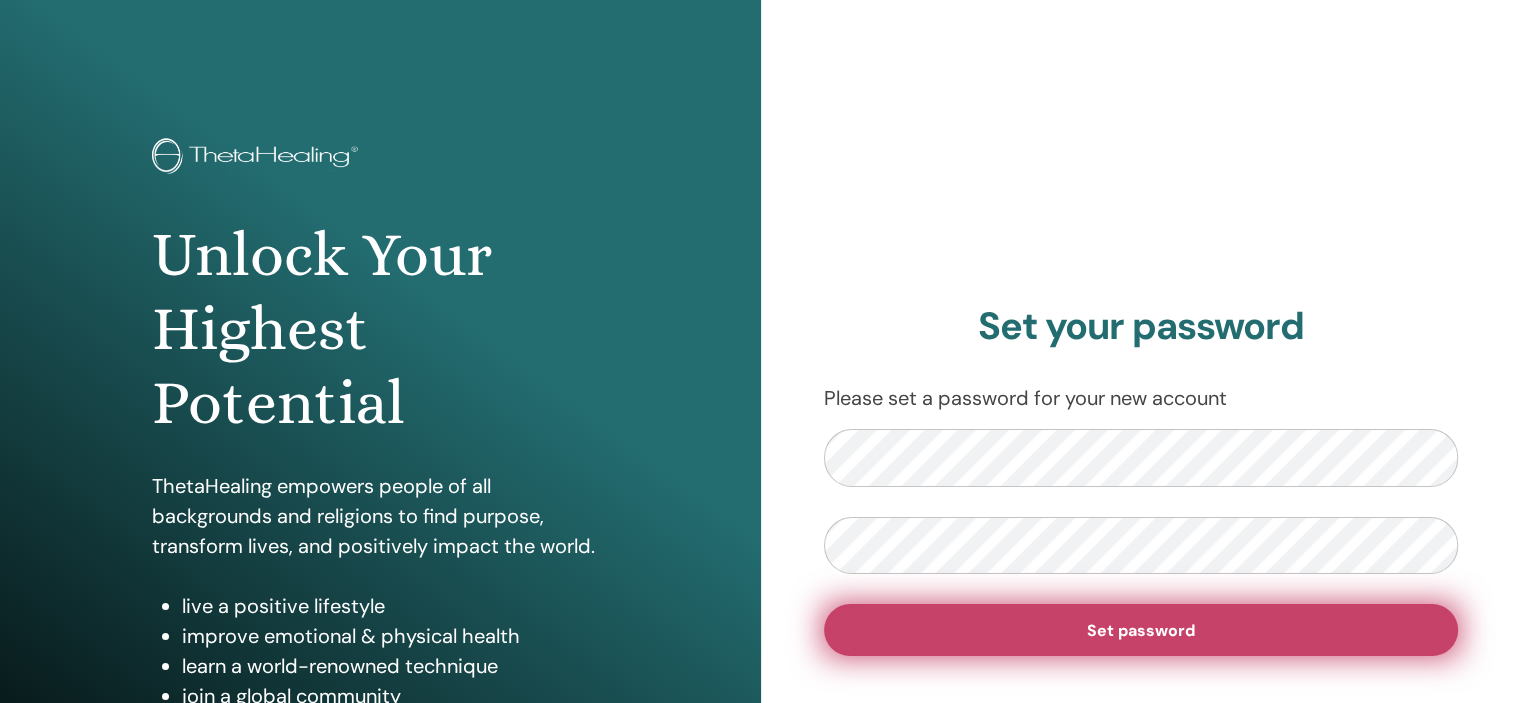 click on "Set password" at bounding box center (1141, 630) 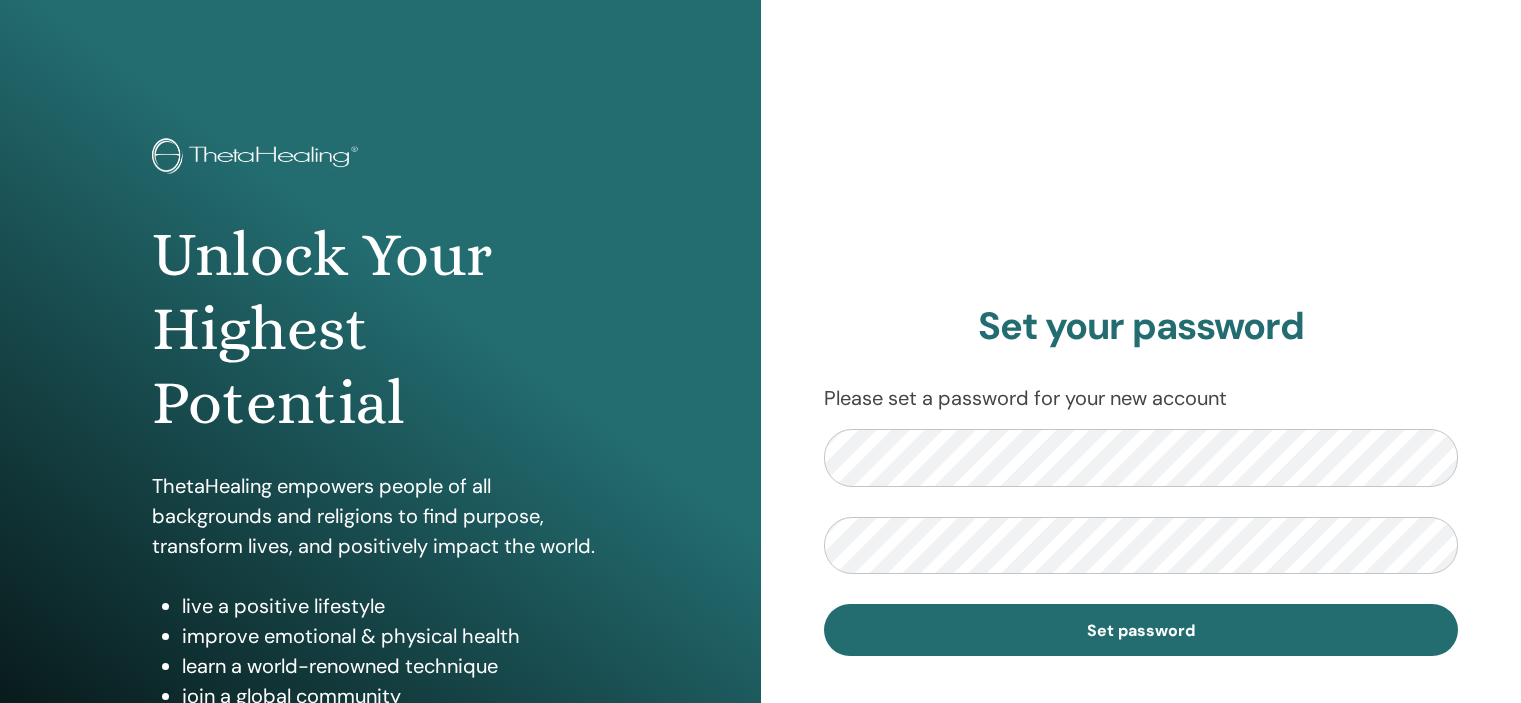 scroll, scrollTop: 0, scrollLeft: 0, axis: both 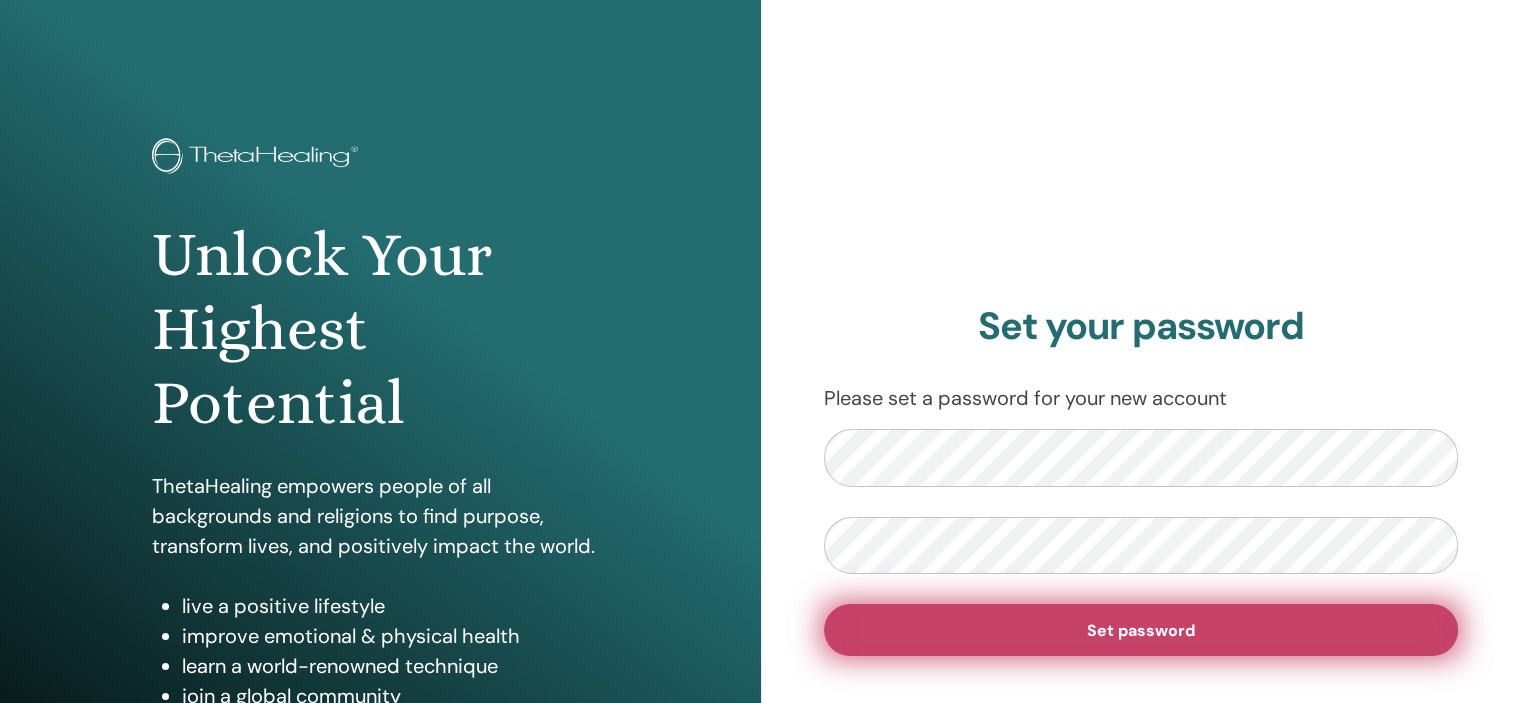 click on "Set password" at bounding box center [1141, 630] 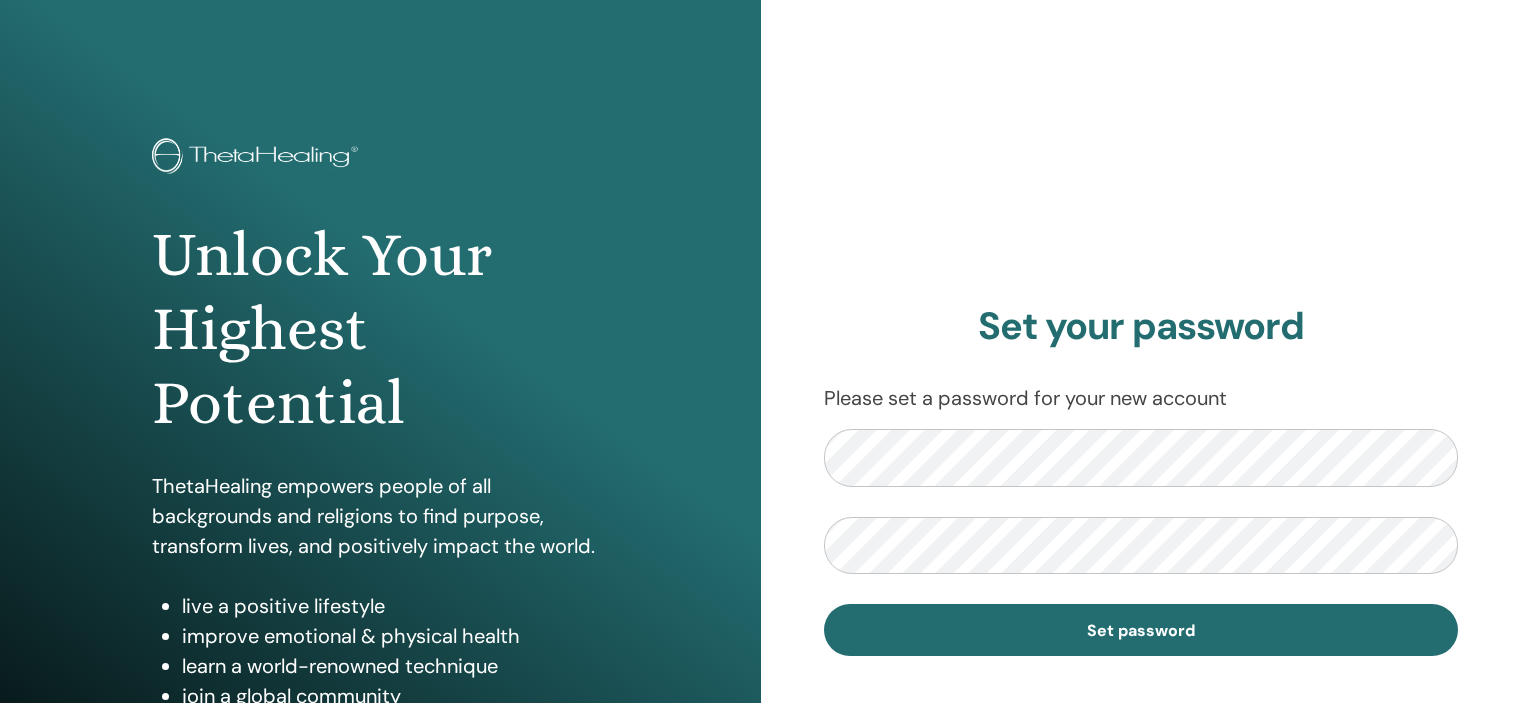 scroll, scrollTop: 0, scrollLeft: 0, axis: both 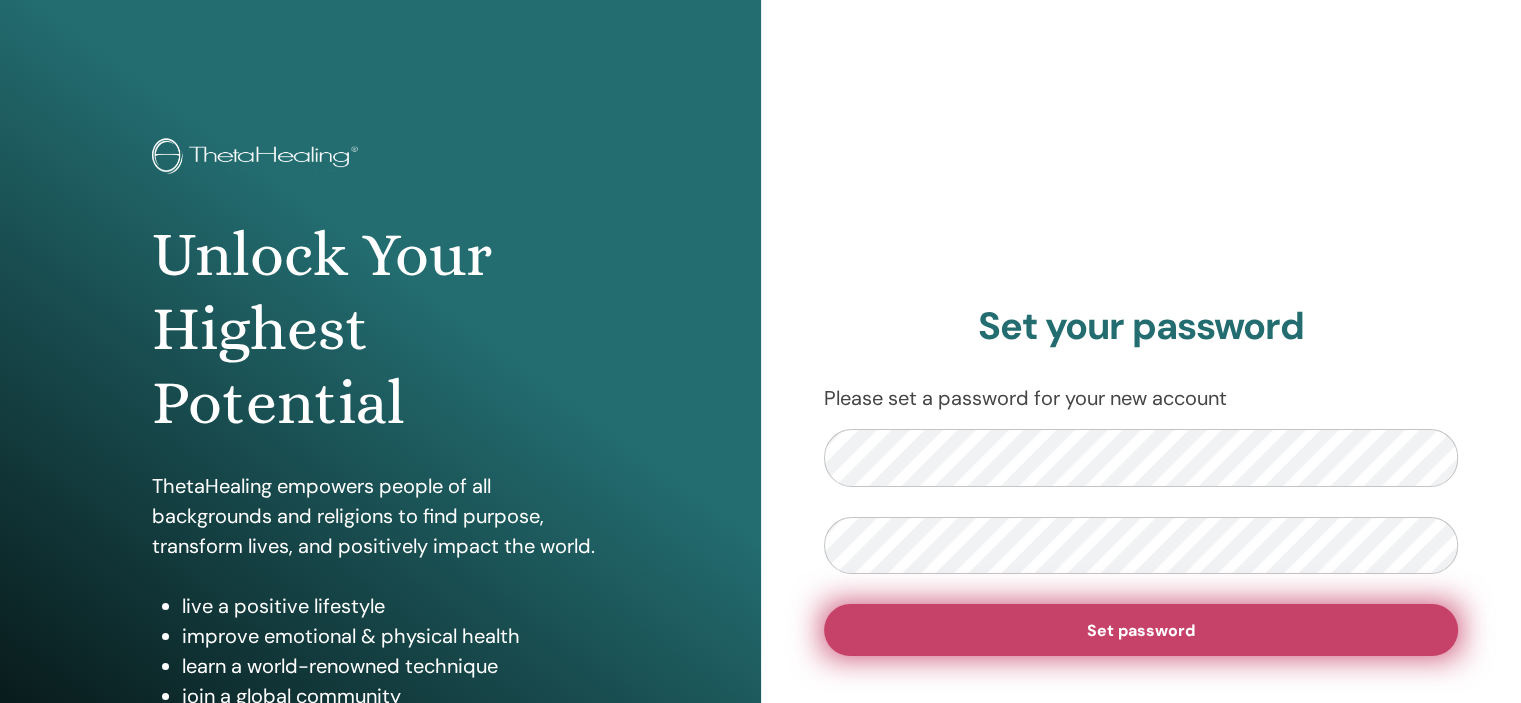 click on "Set password" at bounding box center [1141, 630] 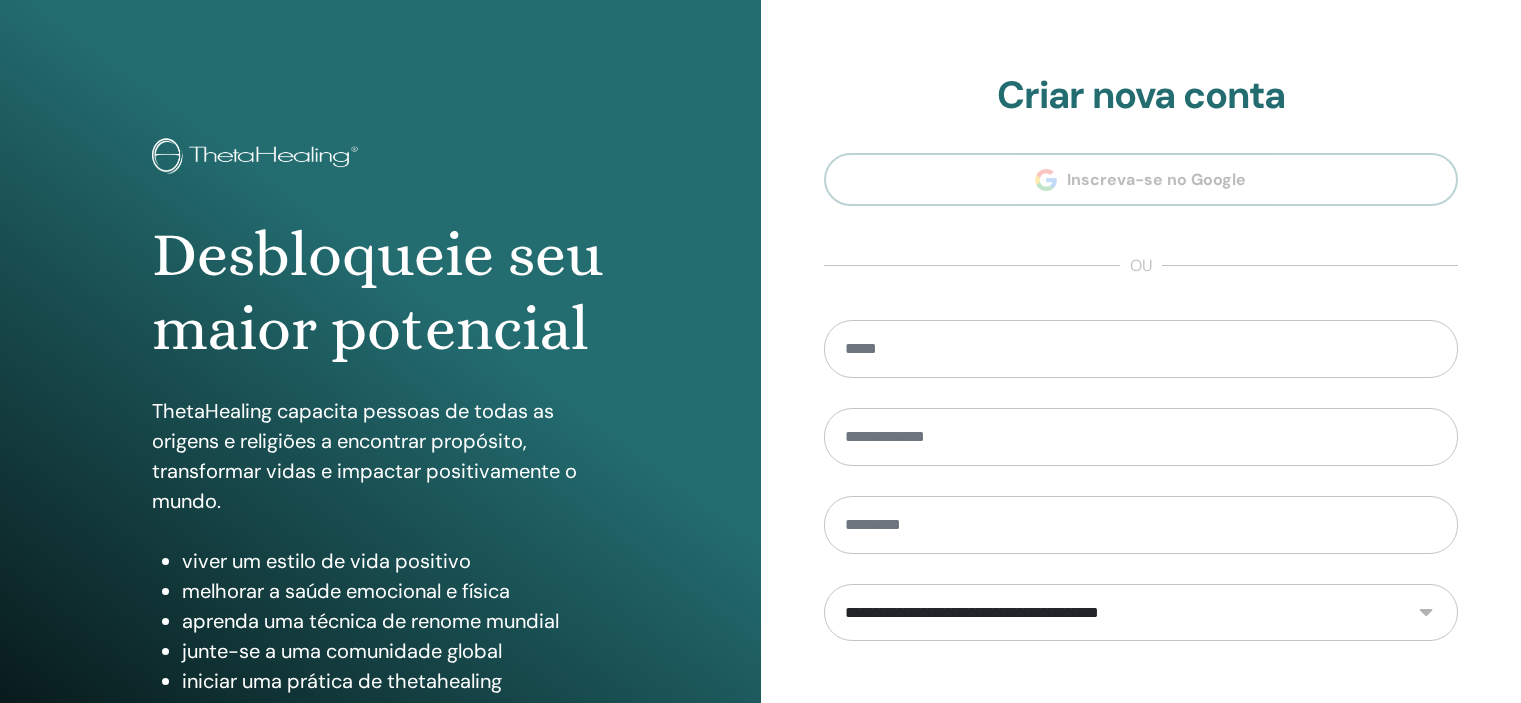 scroll, scrollTop: 0, scrollLeft: 0, axis: both 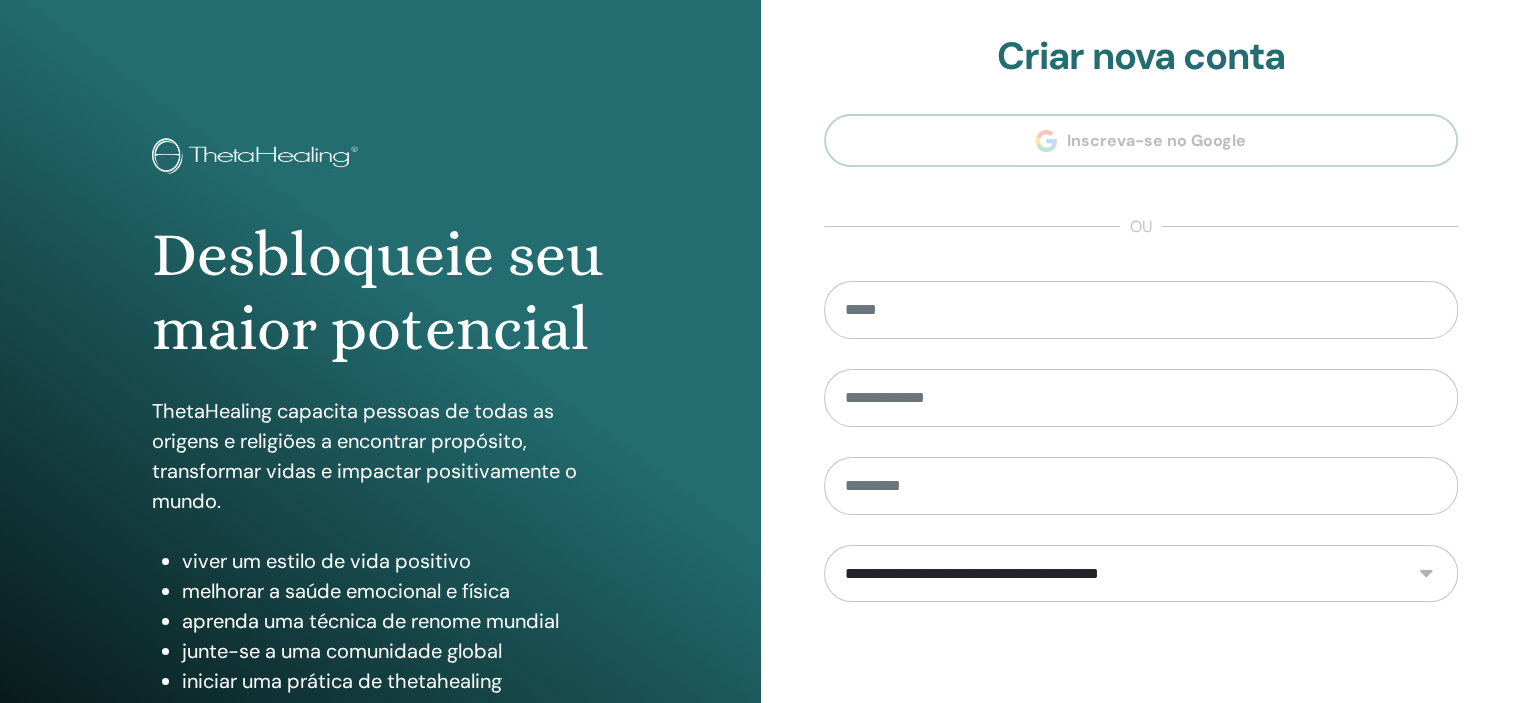 click on "**********" at bounding box center [1141, 452] 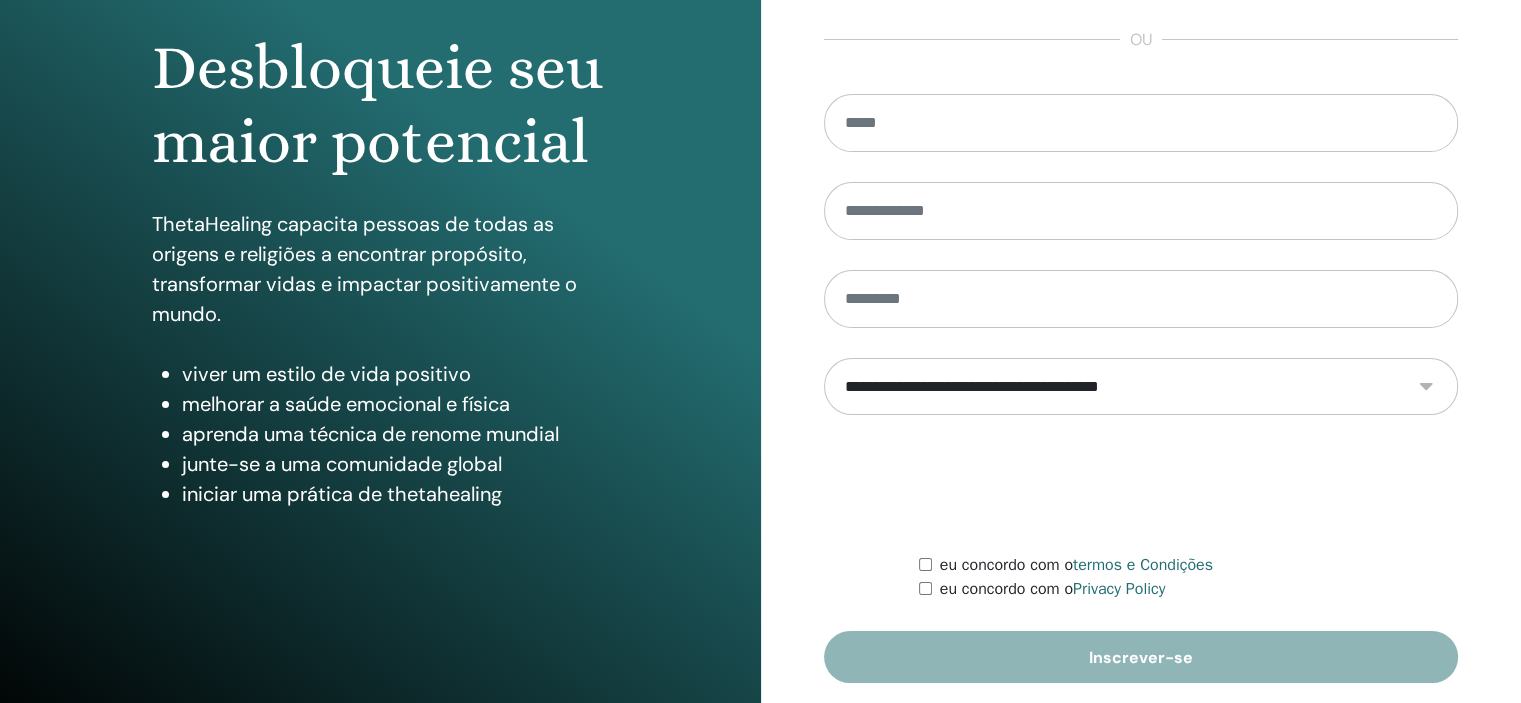scroll, scrollTop: 192, scrollLeft: 0, axis: vertical 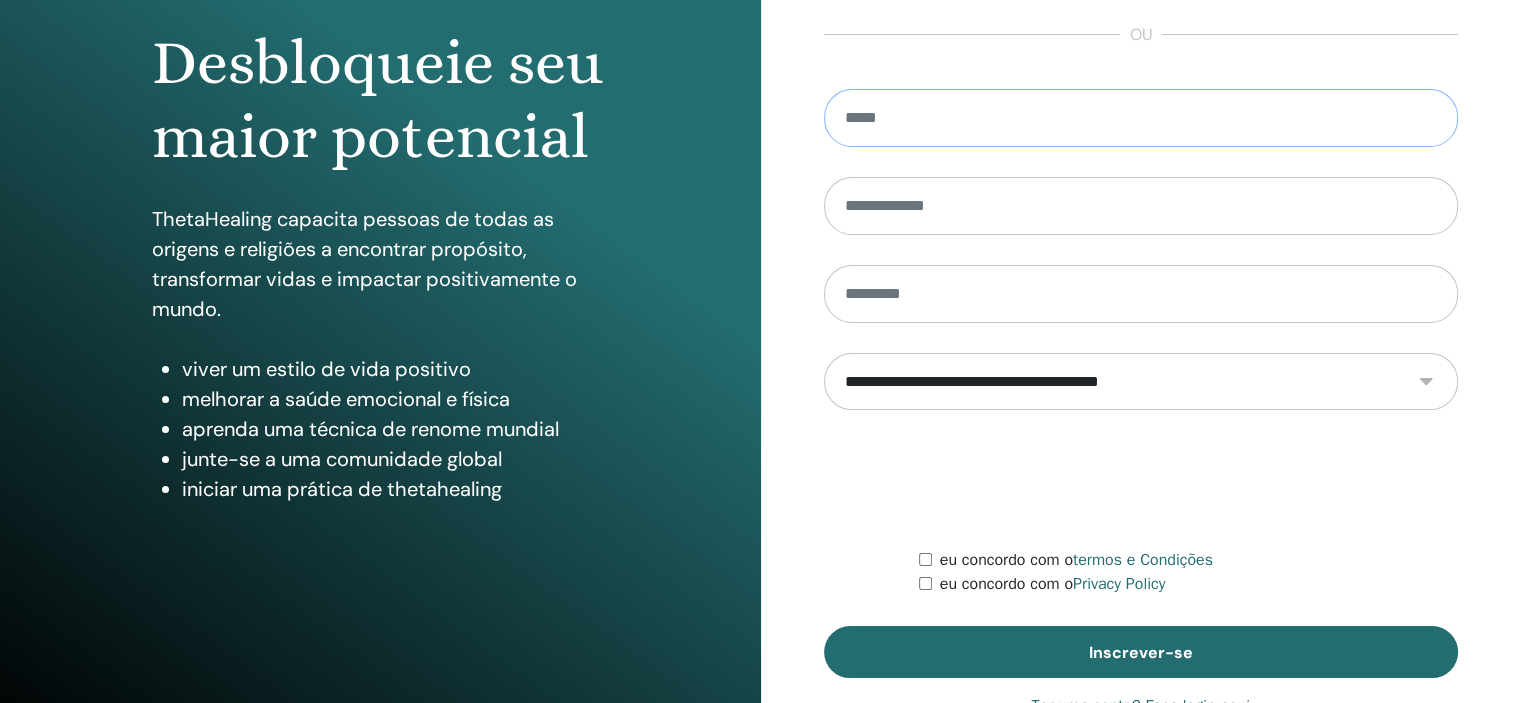 click at bounding box center [1141, 118] 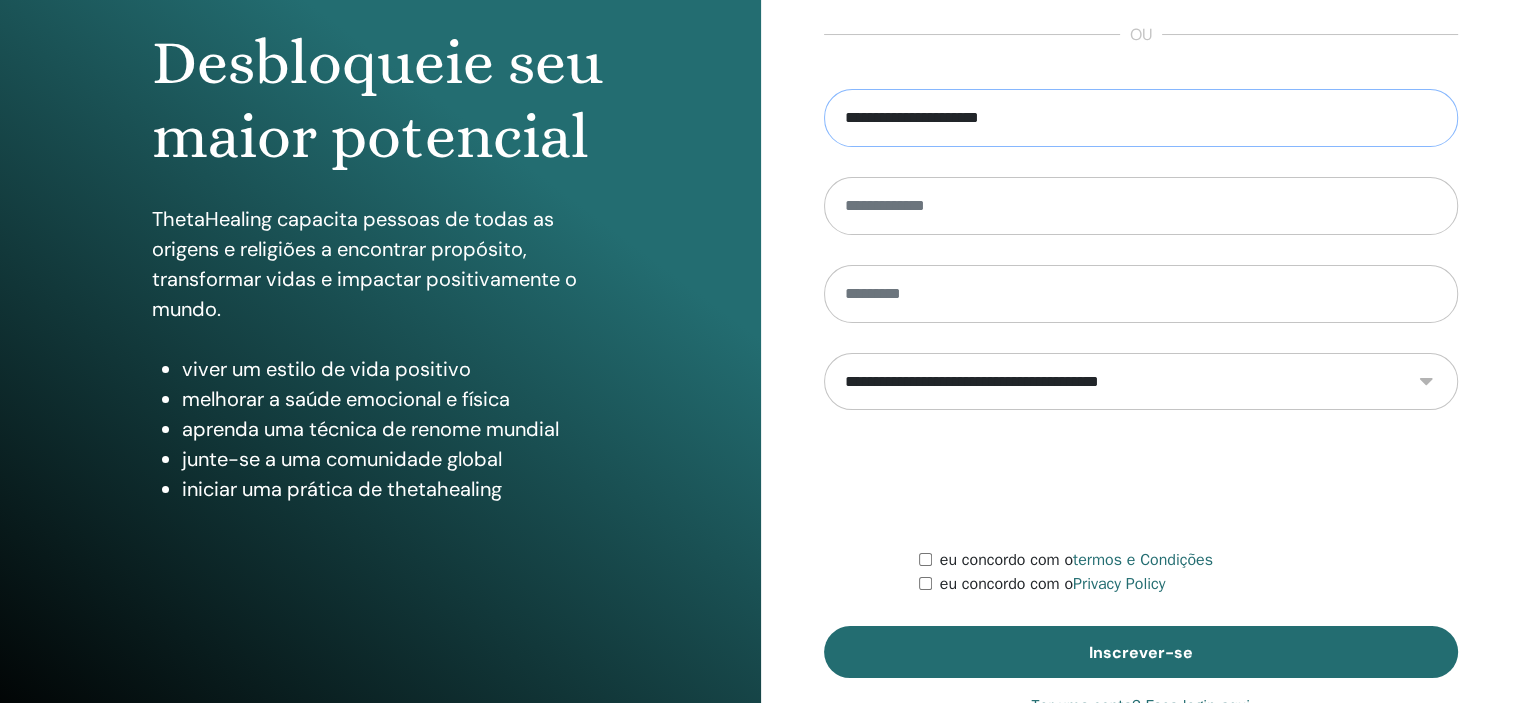 type on "**********" 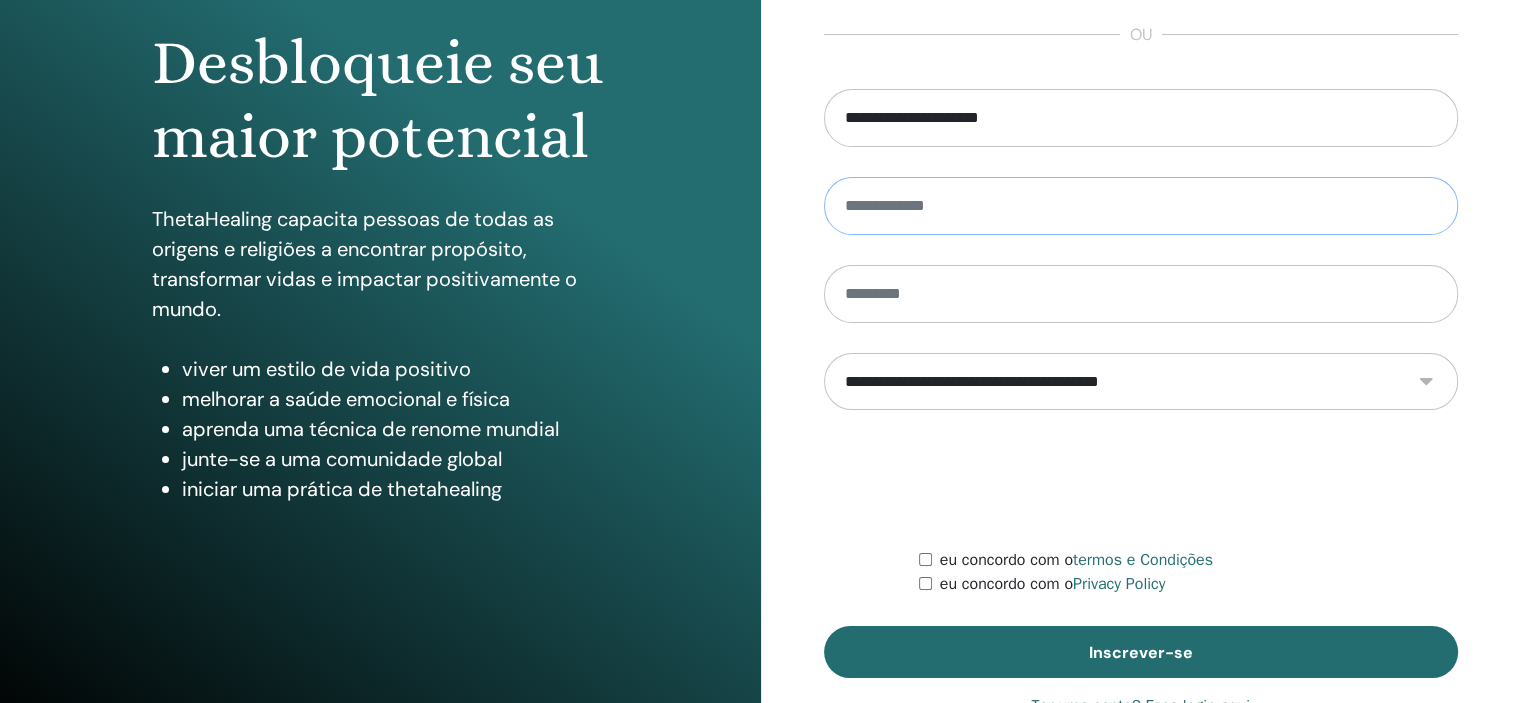 click at bounding box center (1141, 206) 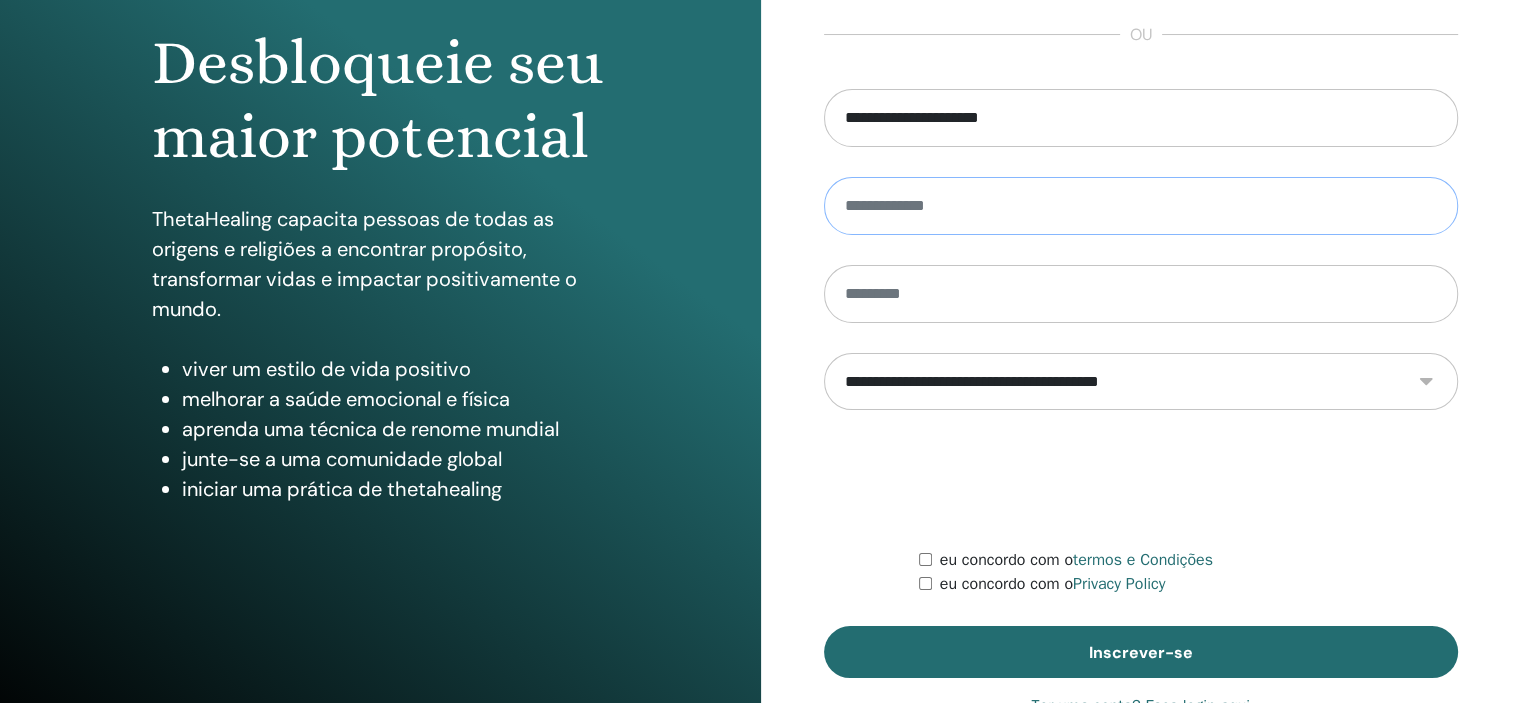 type on "*******" 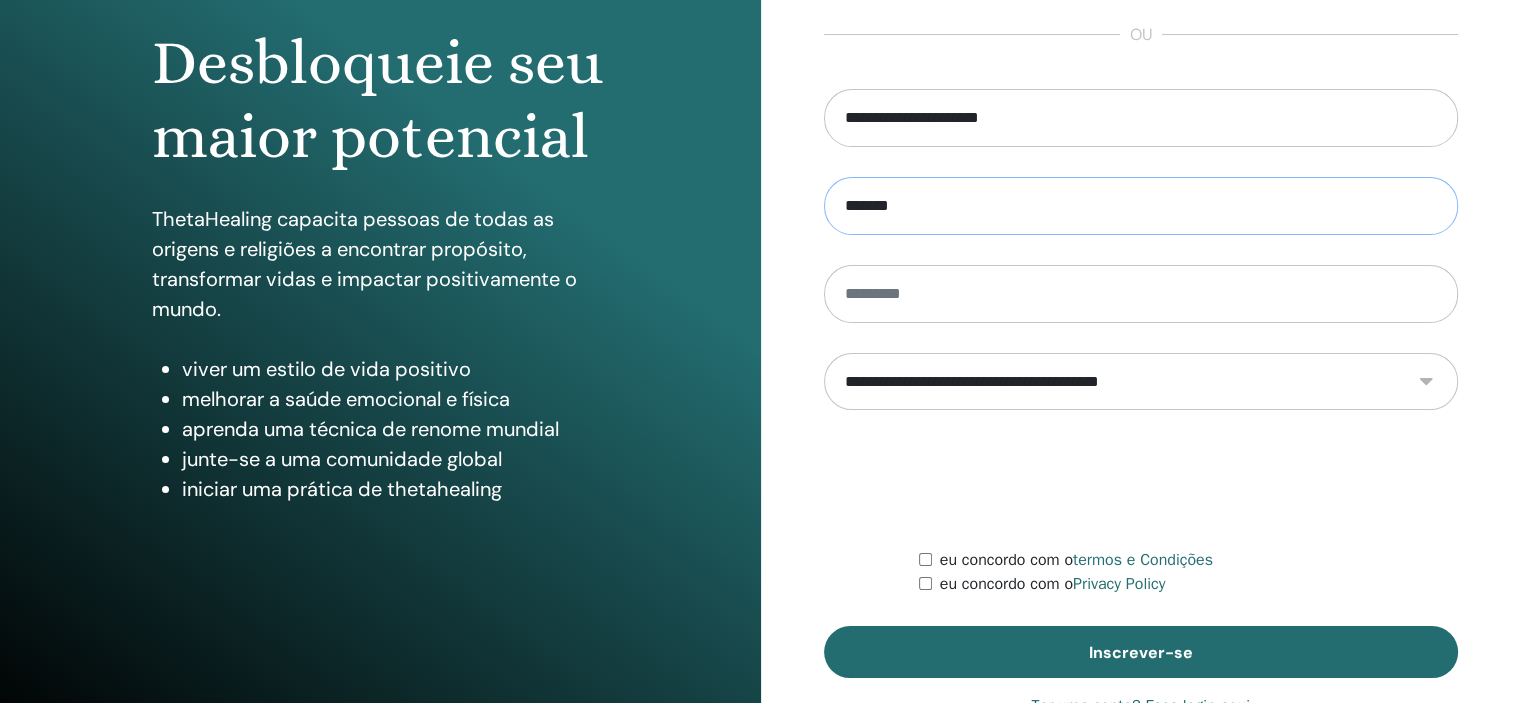 type on "*****" 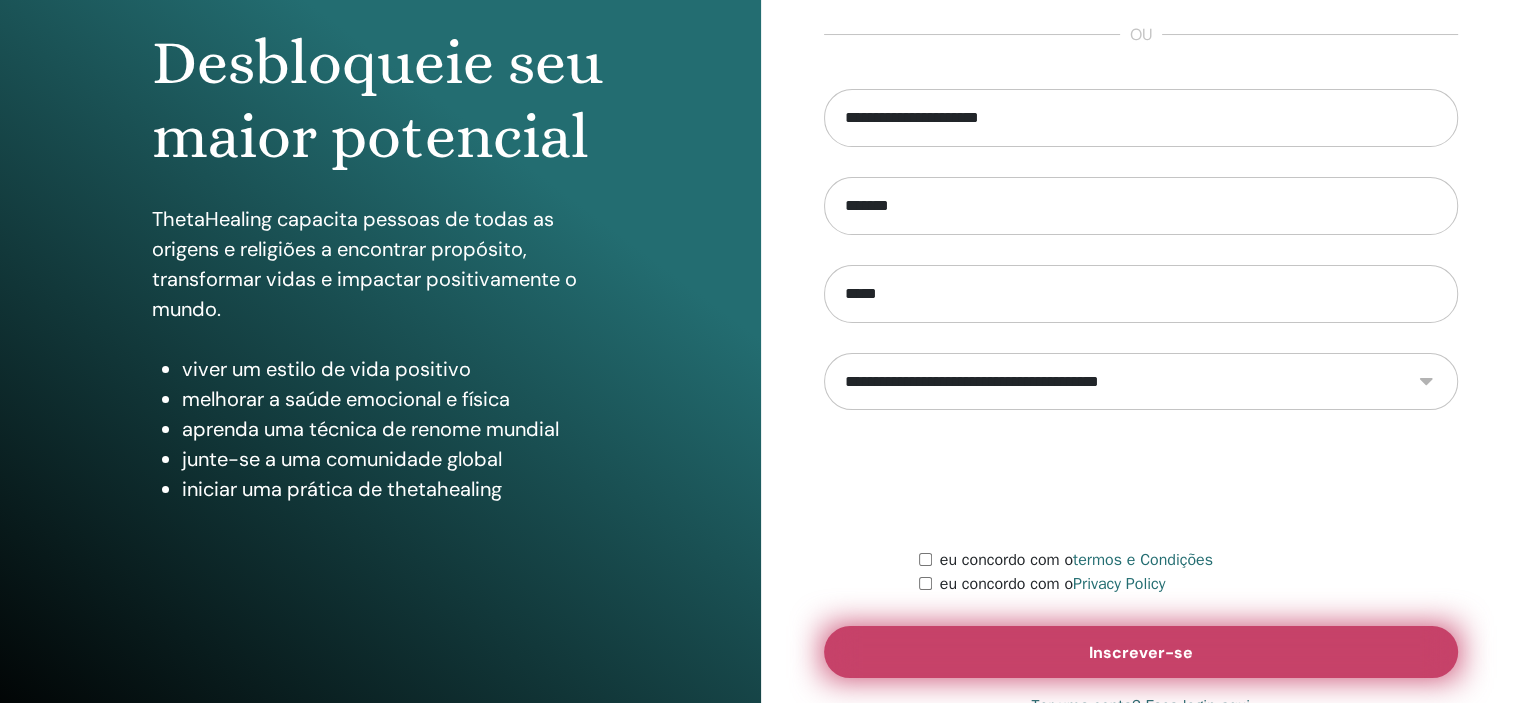 click on "Inscrever-se" at bounding box center (1141, 652) 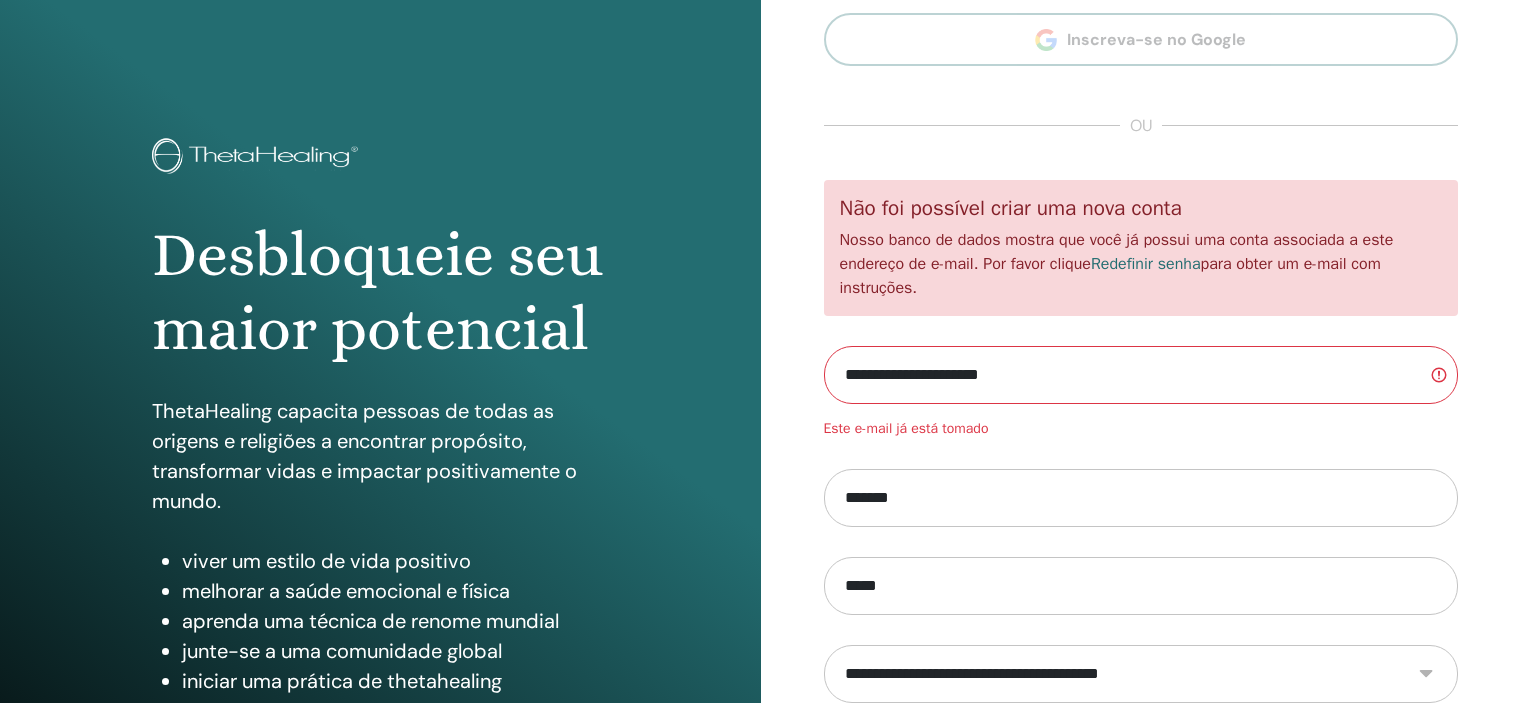 scroll, scrollTop: 0, scrollLeft: 0, axis: both 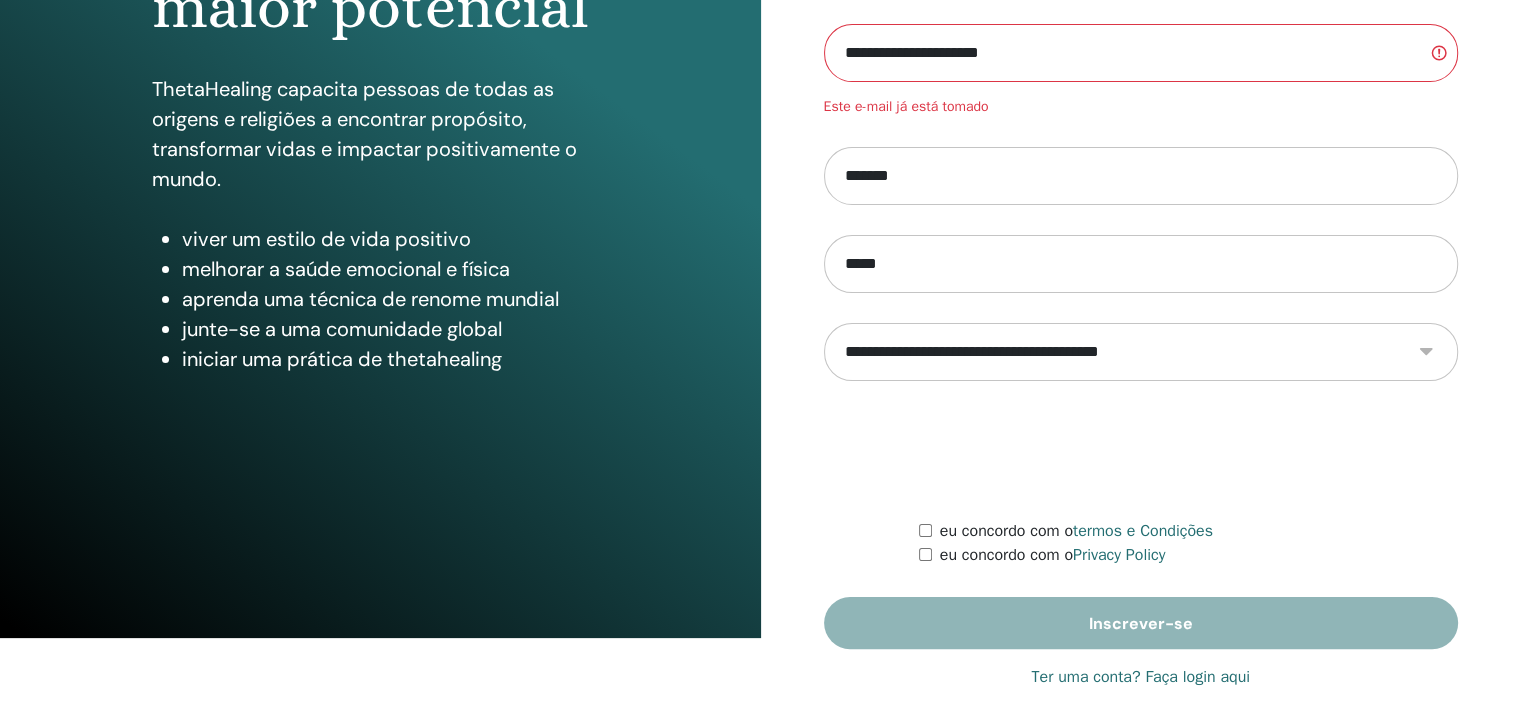 click on "Ter uma conta? Faça login aqui" at bounding box center (1140, 677) 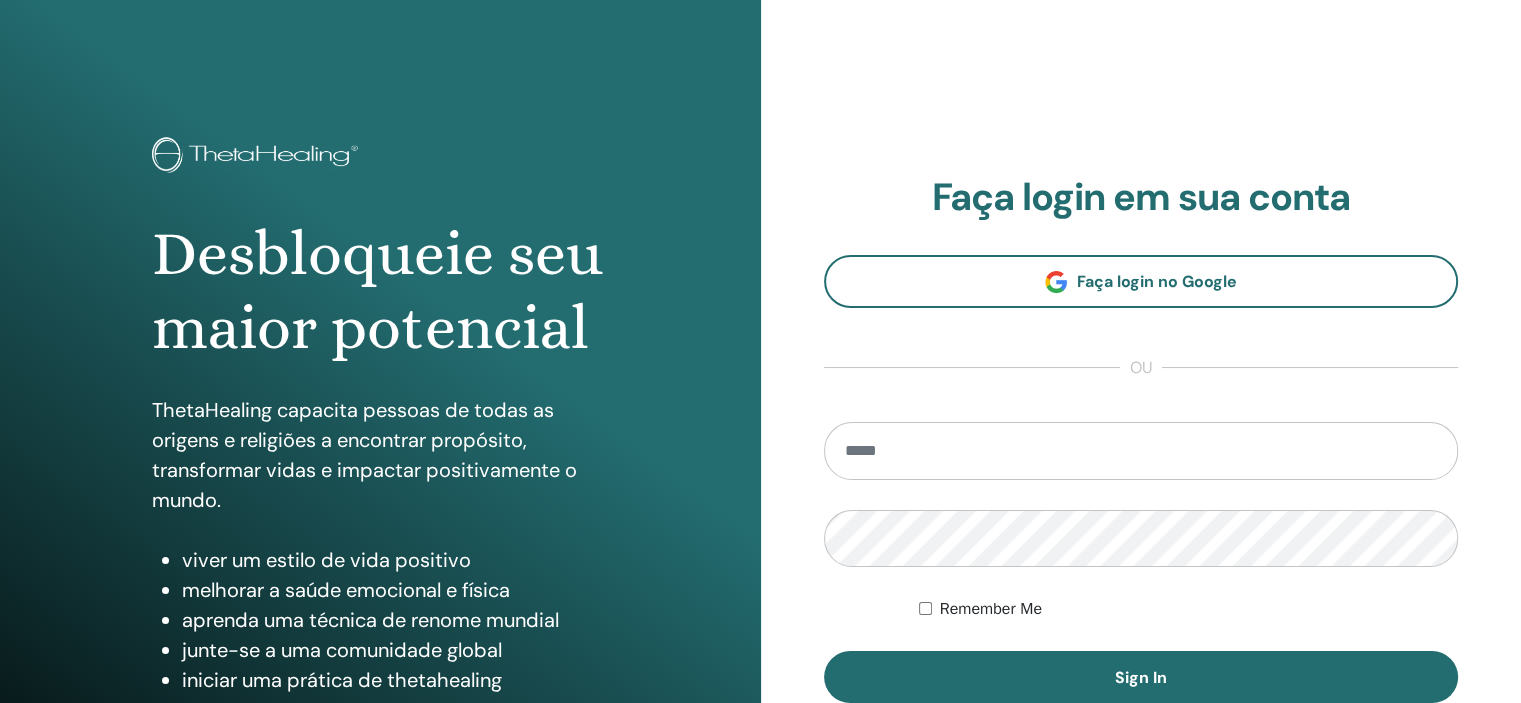 scroll, scrollTop: 0, scrollLeft: 0, axis: both 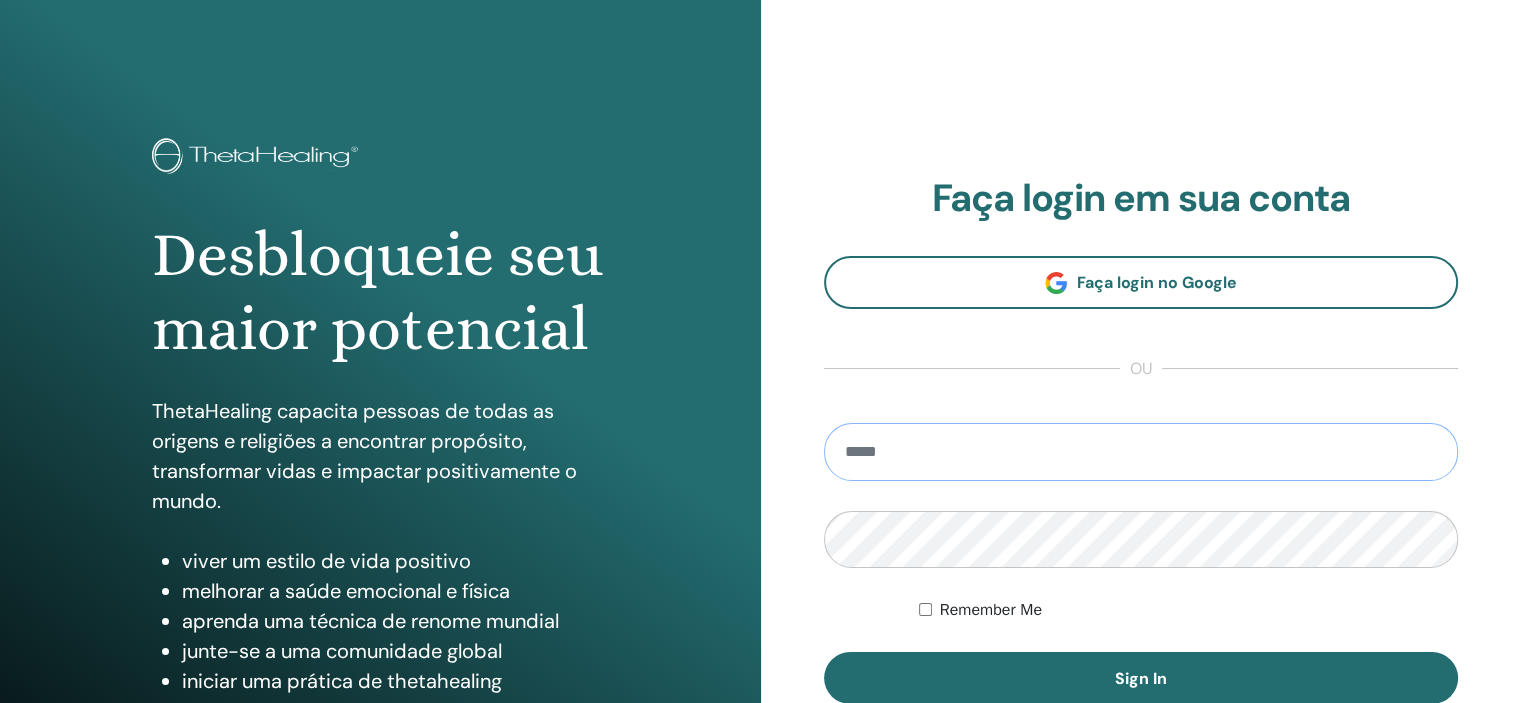 click at bounding box center [1141, 452] 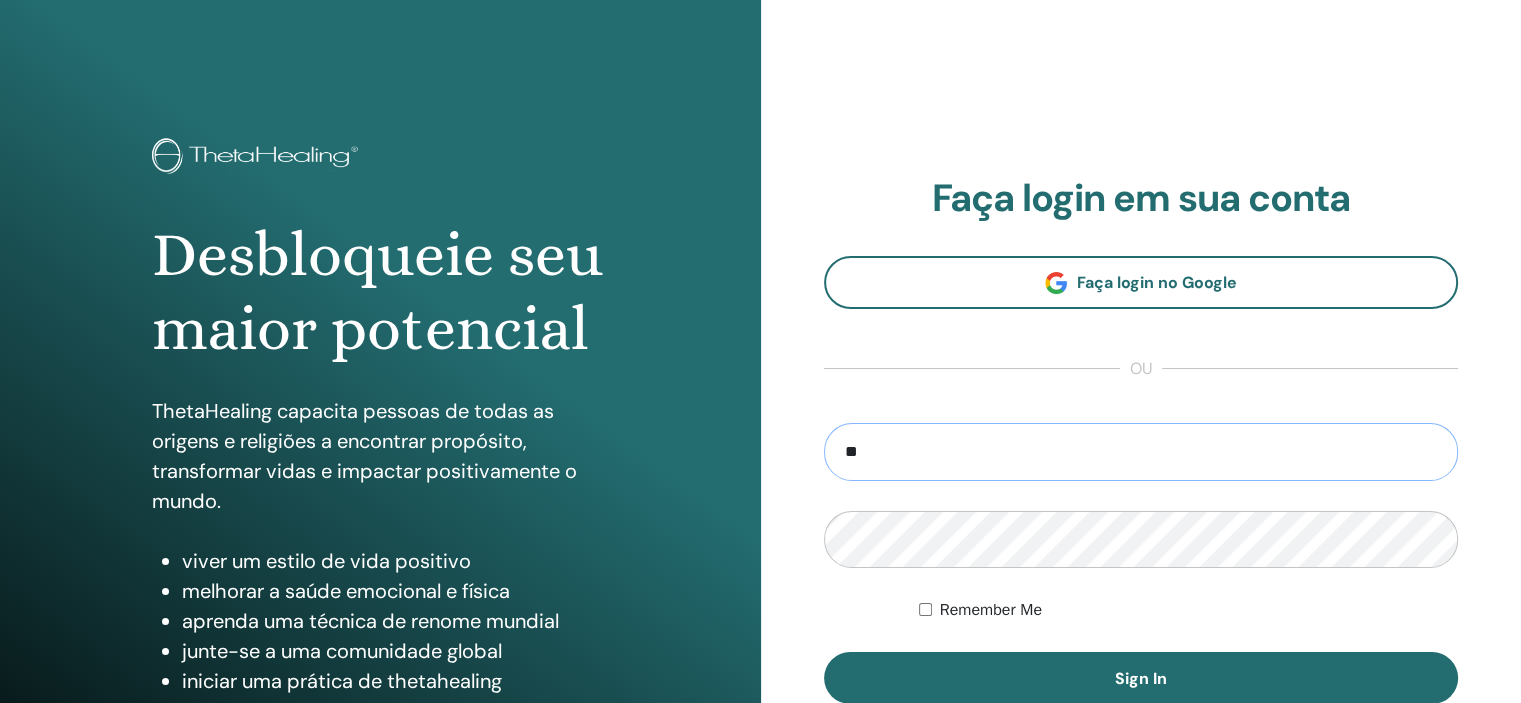 type on "**********" 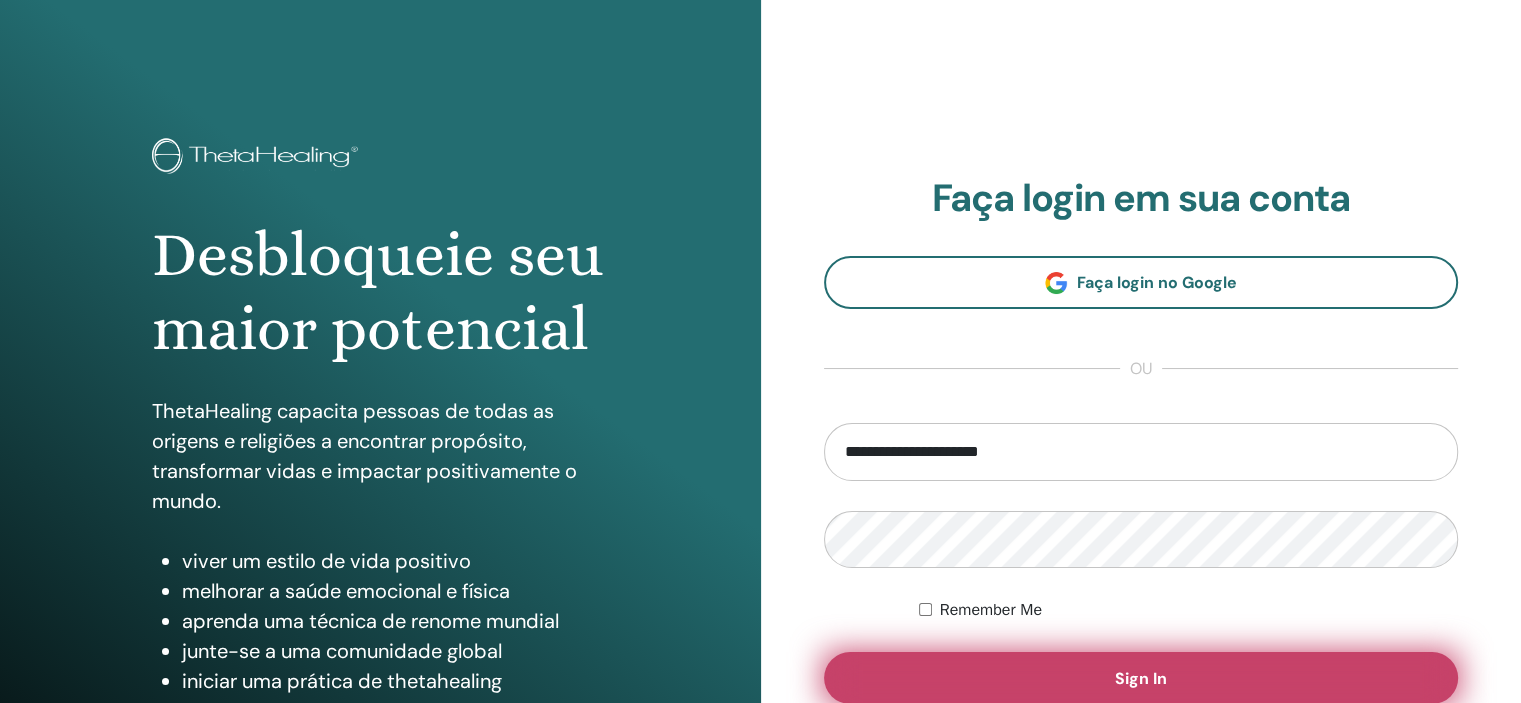 click on "Sign In" at bounding box center [1141, 678] 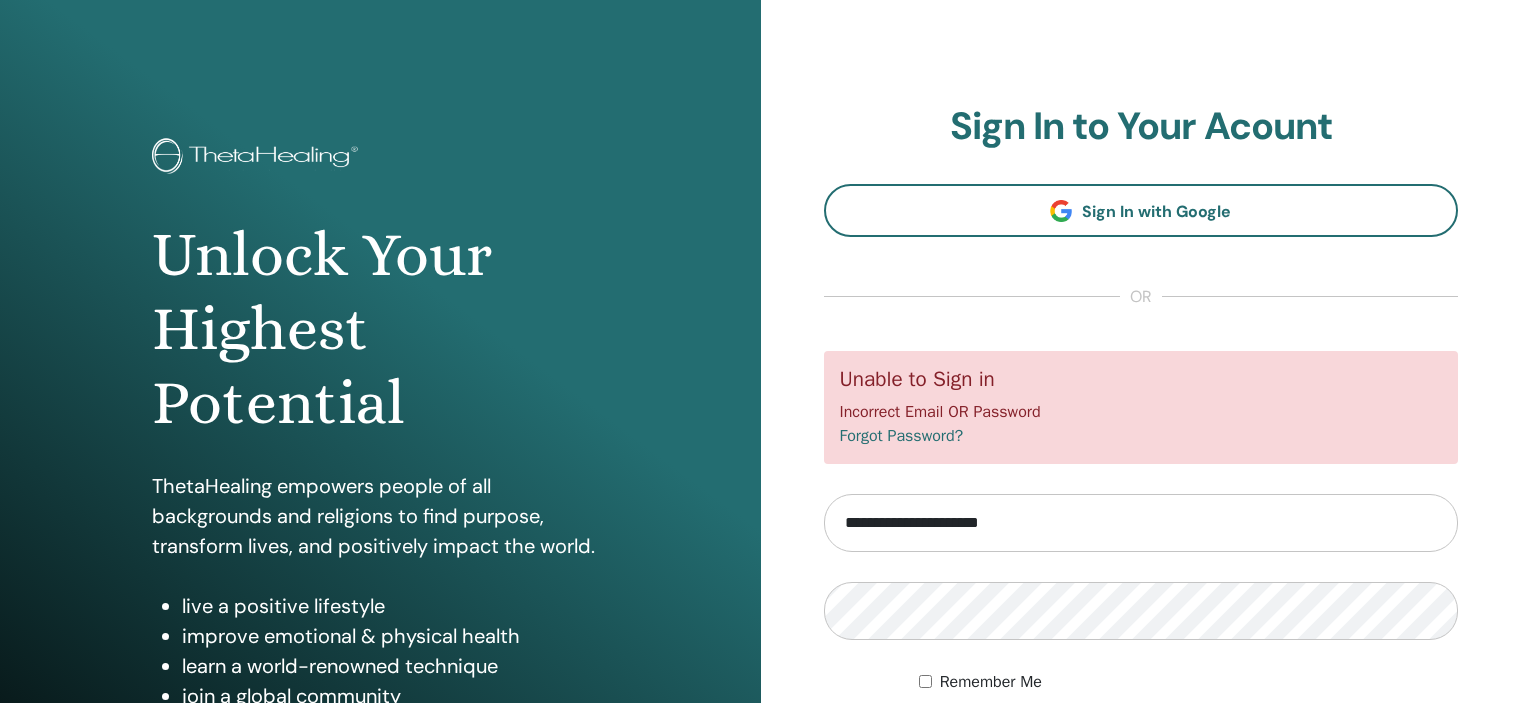 scroll, scrollTop: 0, scrollLeft: 0, axis: both 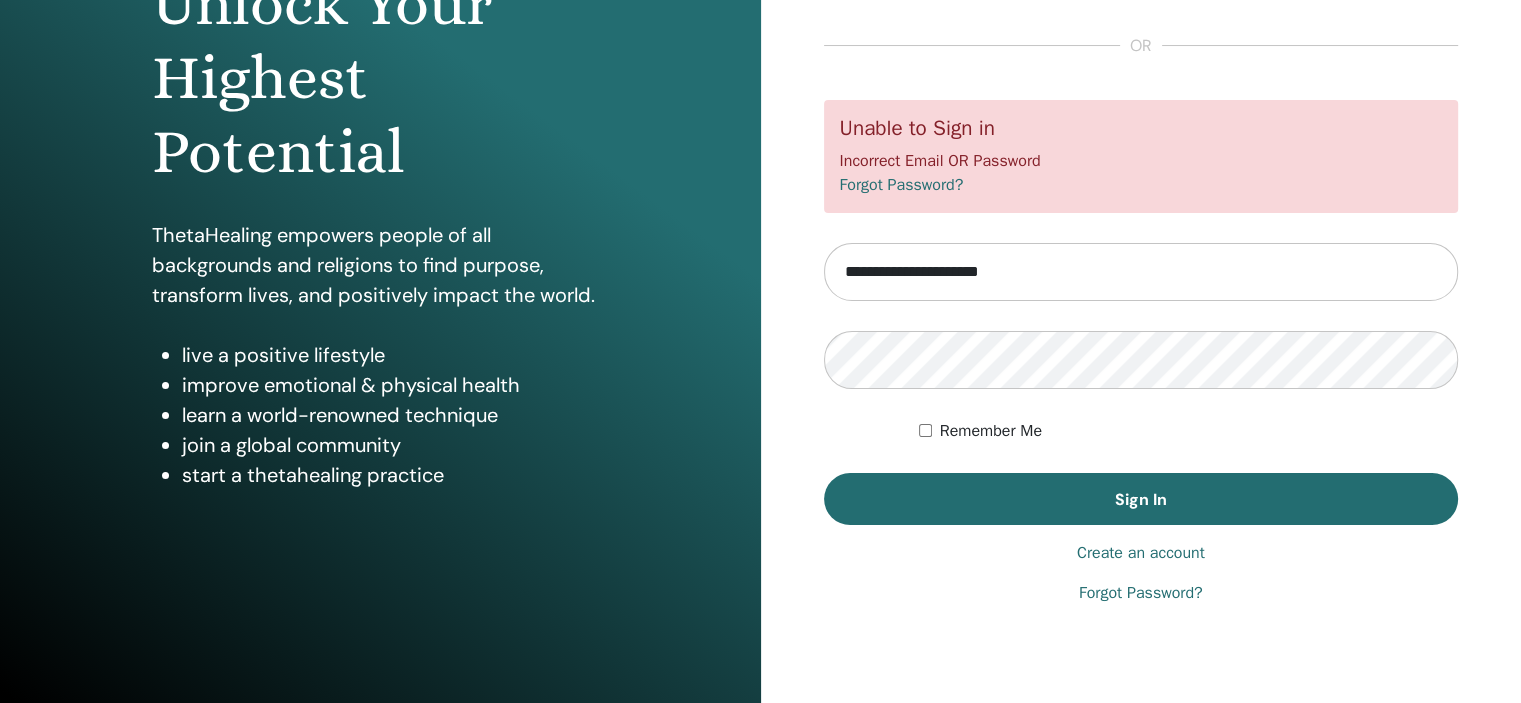 click on "Forgot Password?" at bounding box center [1141, 593] 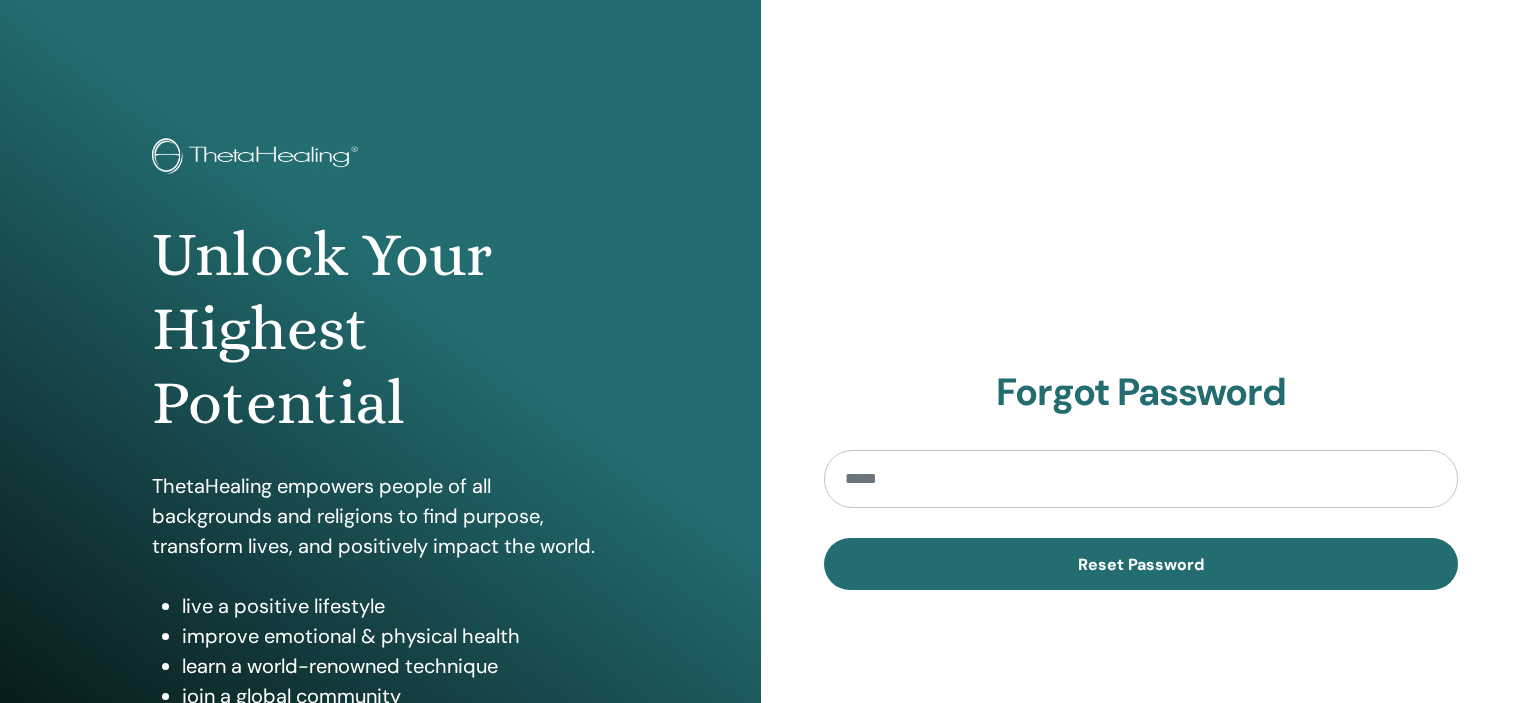 scroll, scrollTop: 0, scrollLeft: 0, axis: both 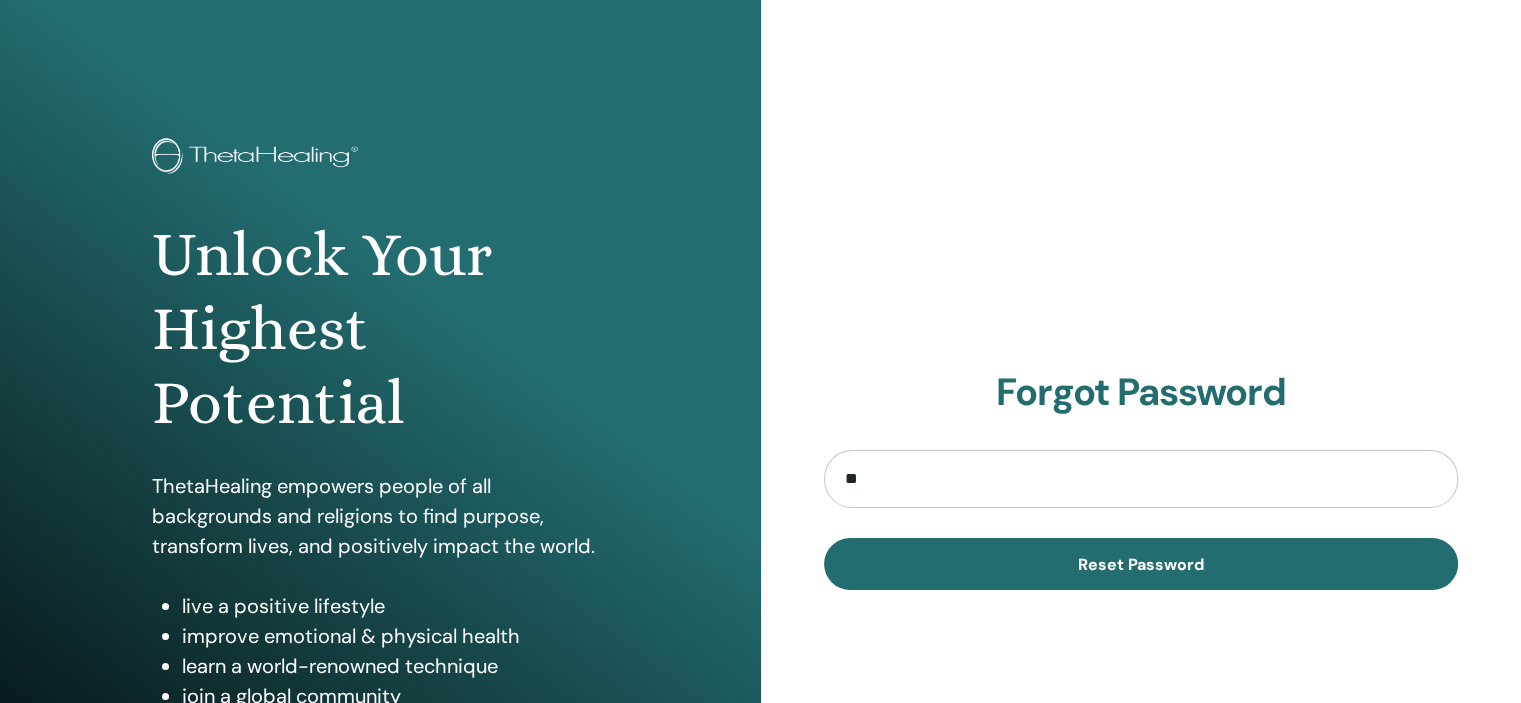 type on "**********" 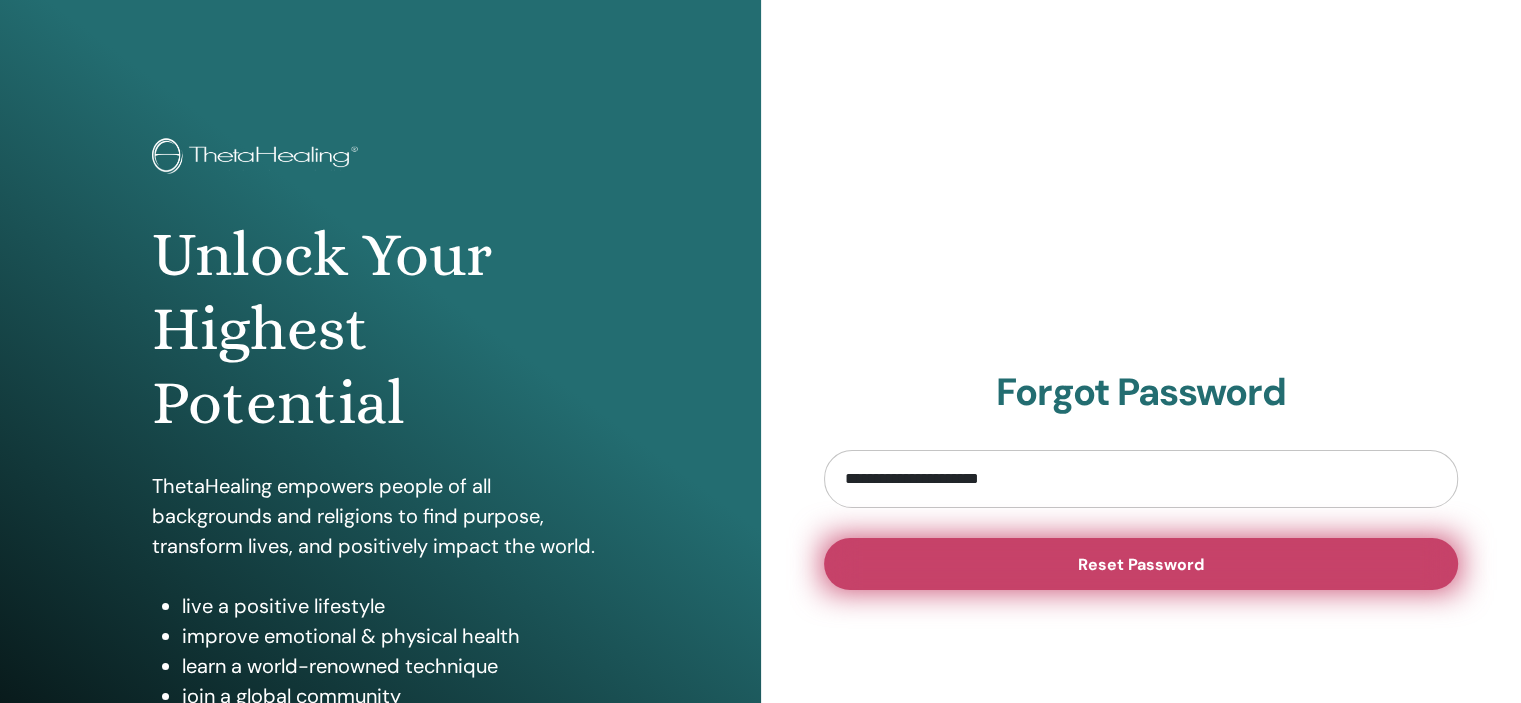 click on "Reset Password" at bounding box center [1141, 564] 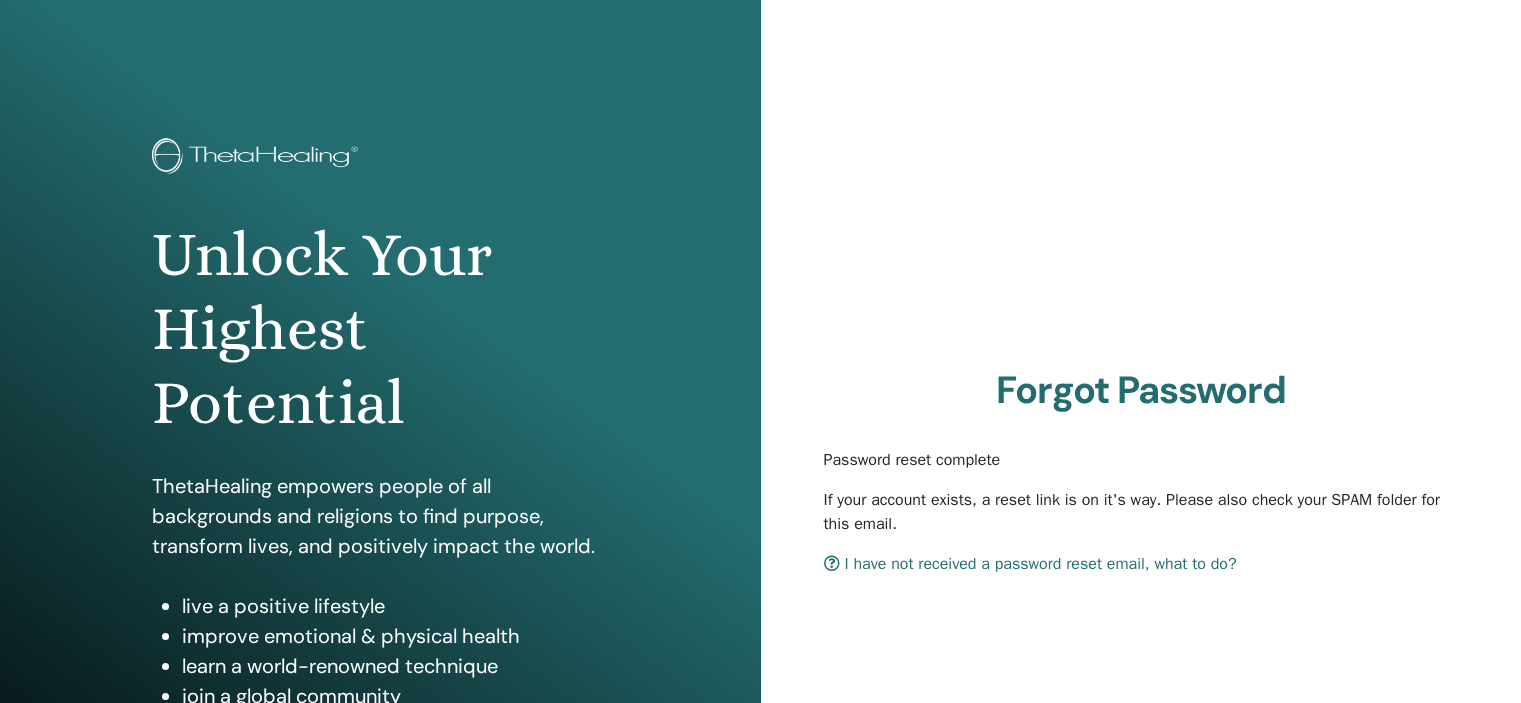 scroll, scrollTop: 0, scrollLeft: 0, axis: both 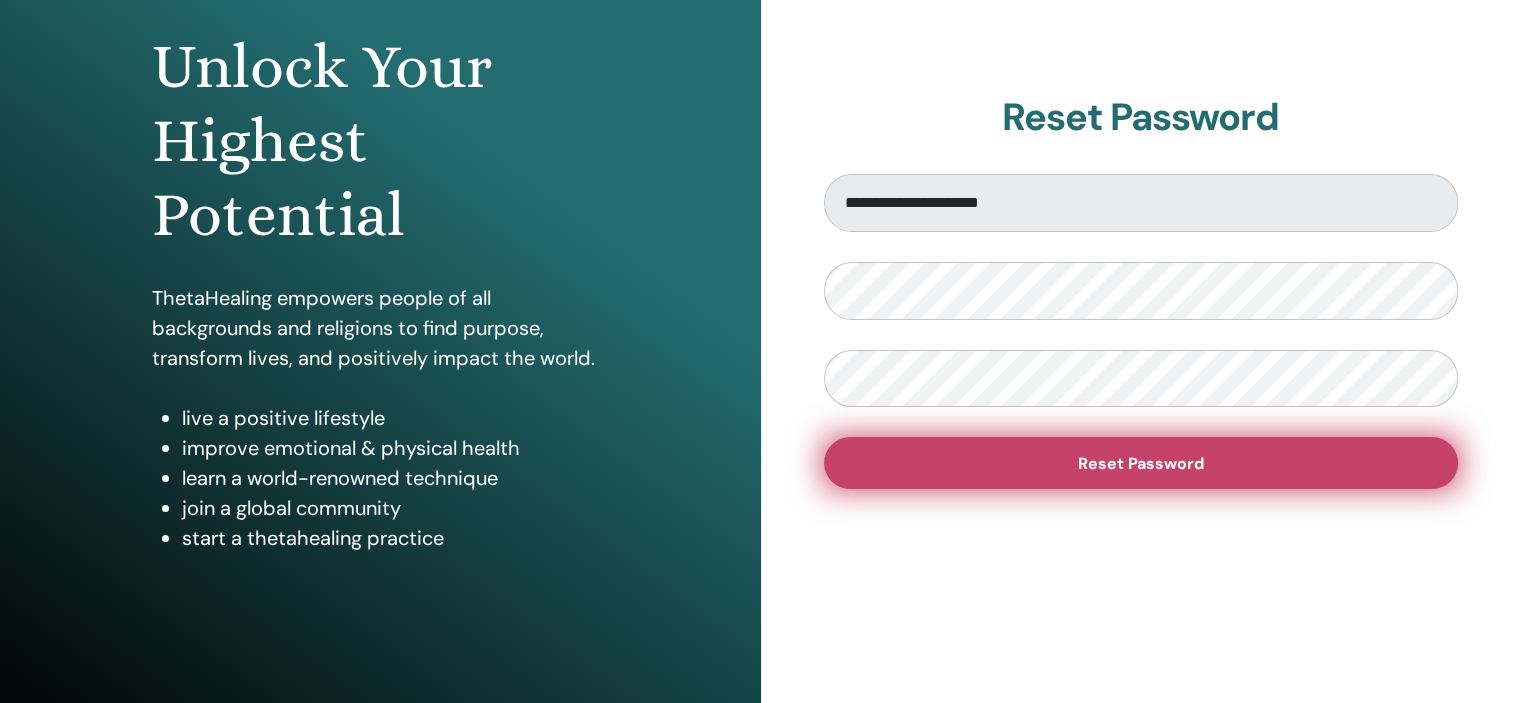 click on "Reset Password" at bounding box center [1141, 463] 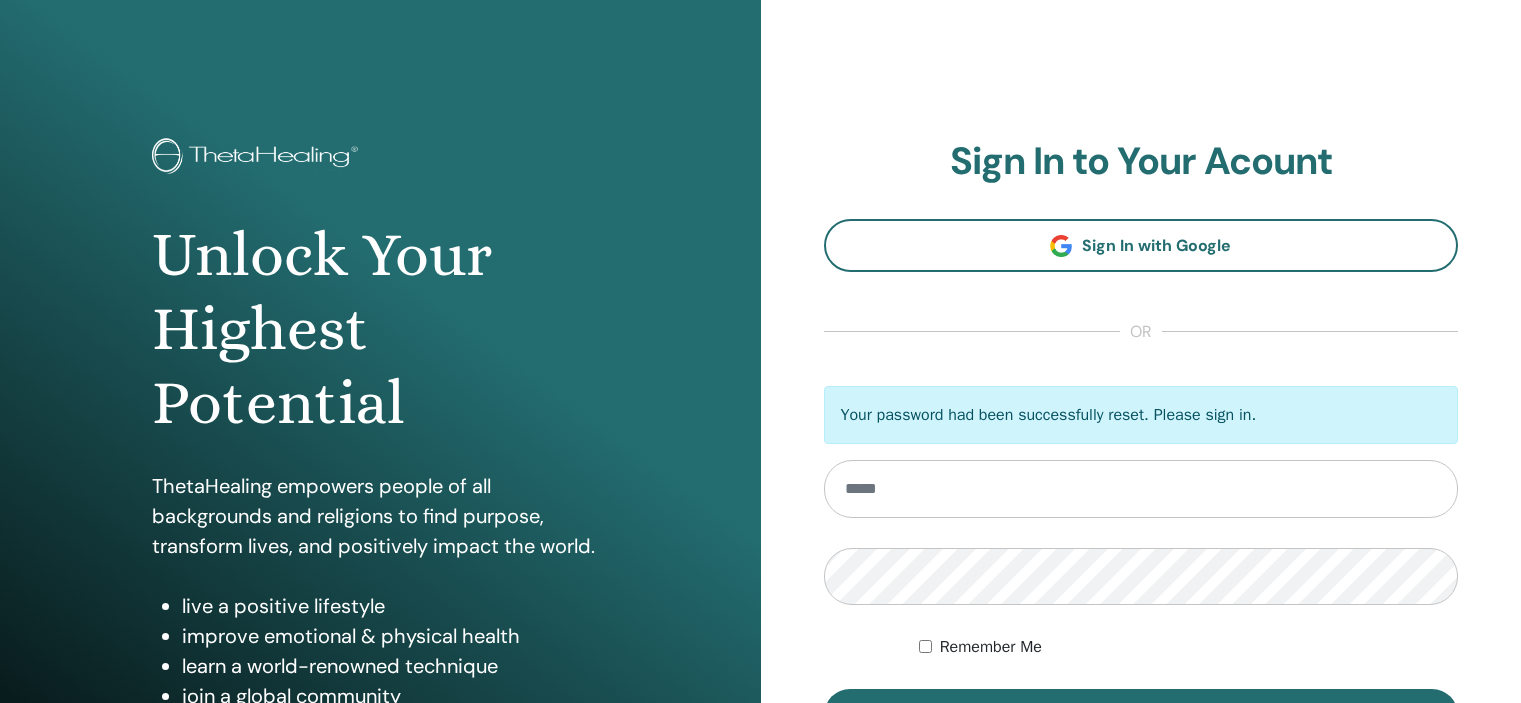 scroll, scrollTop: 0, scrollLeft: 0, axis: both 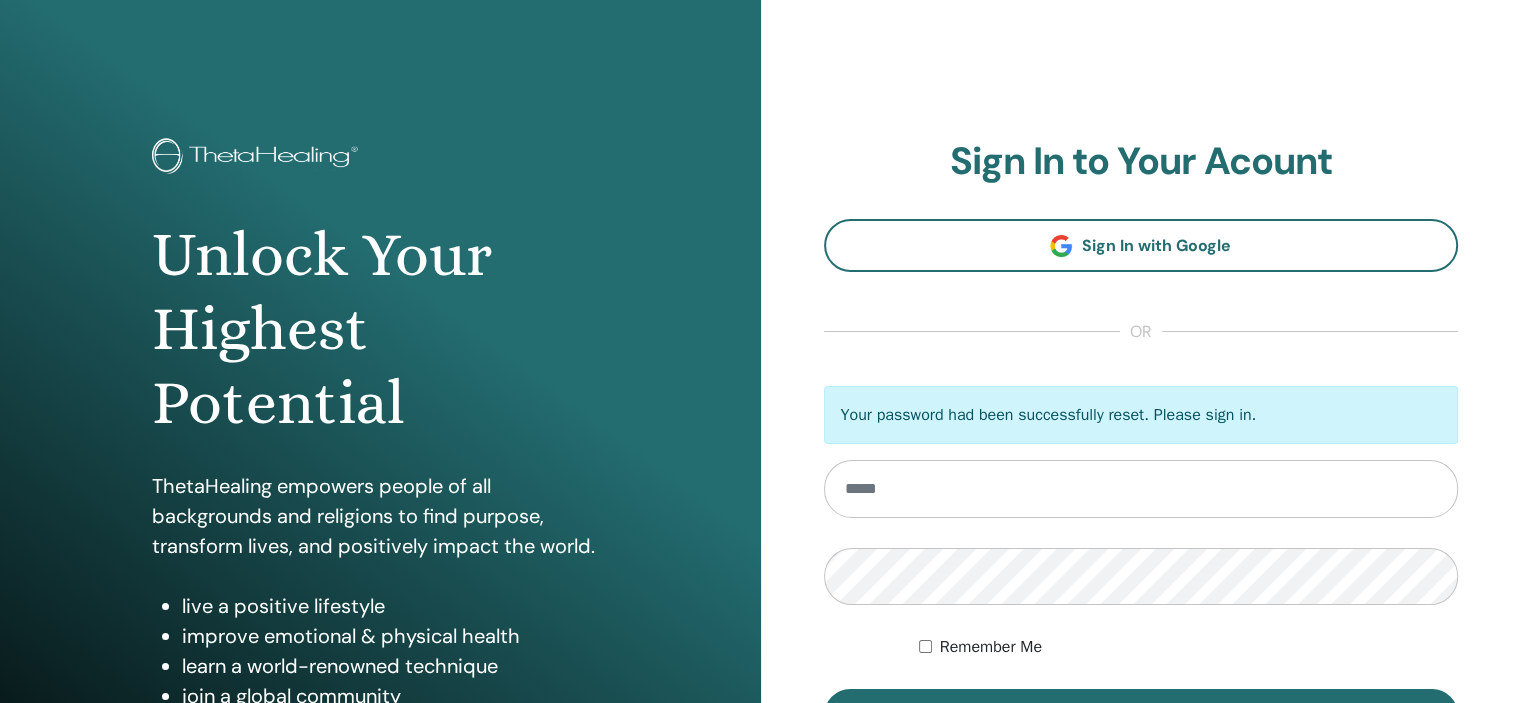 type on "**********" 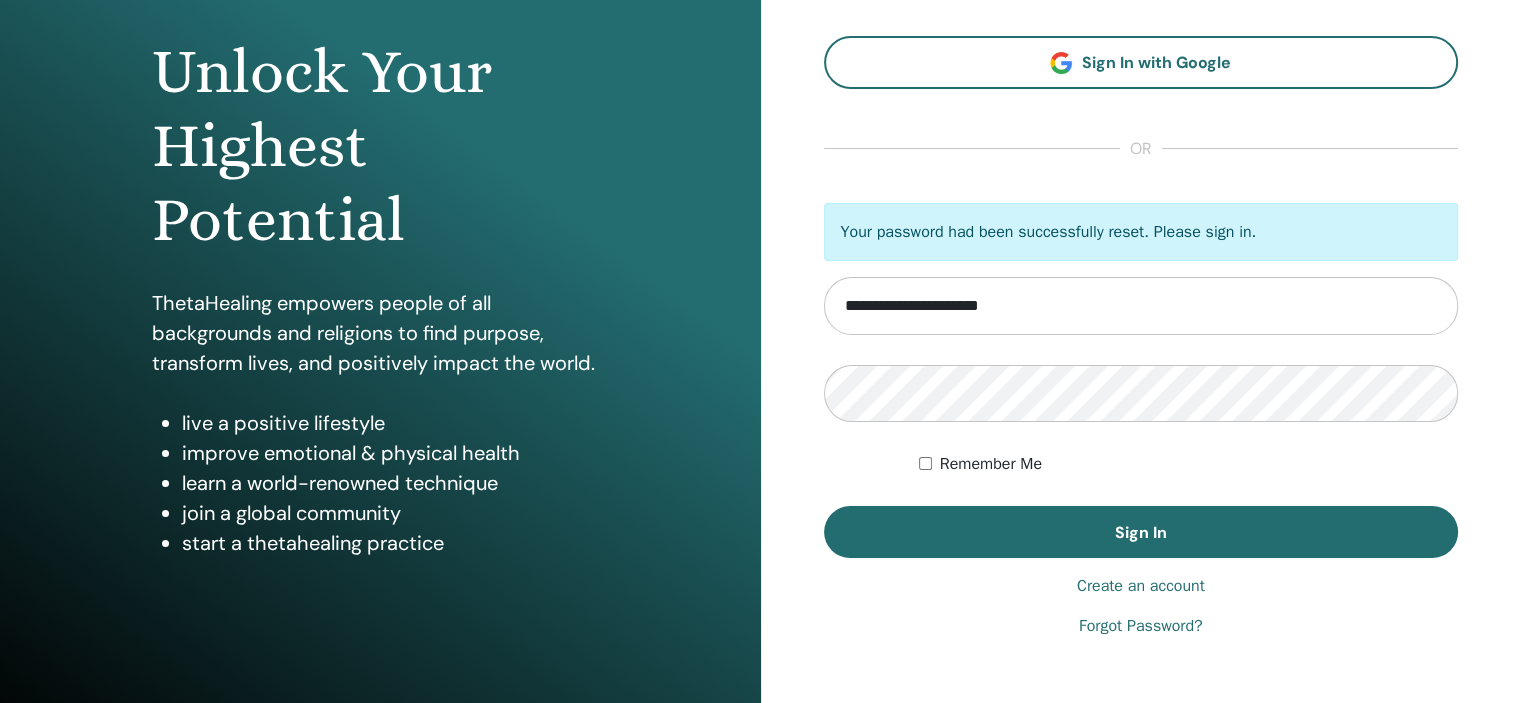 scroll, scrollTop: 187, scrollLeft: 0, axis: vertical 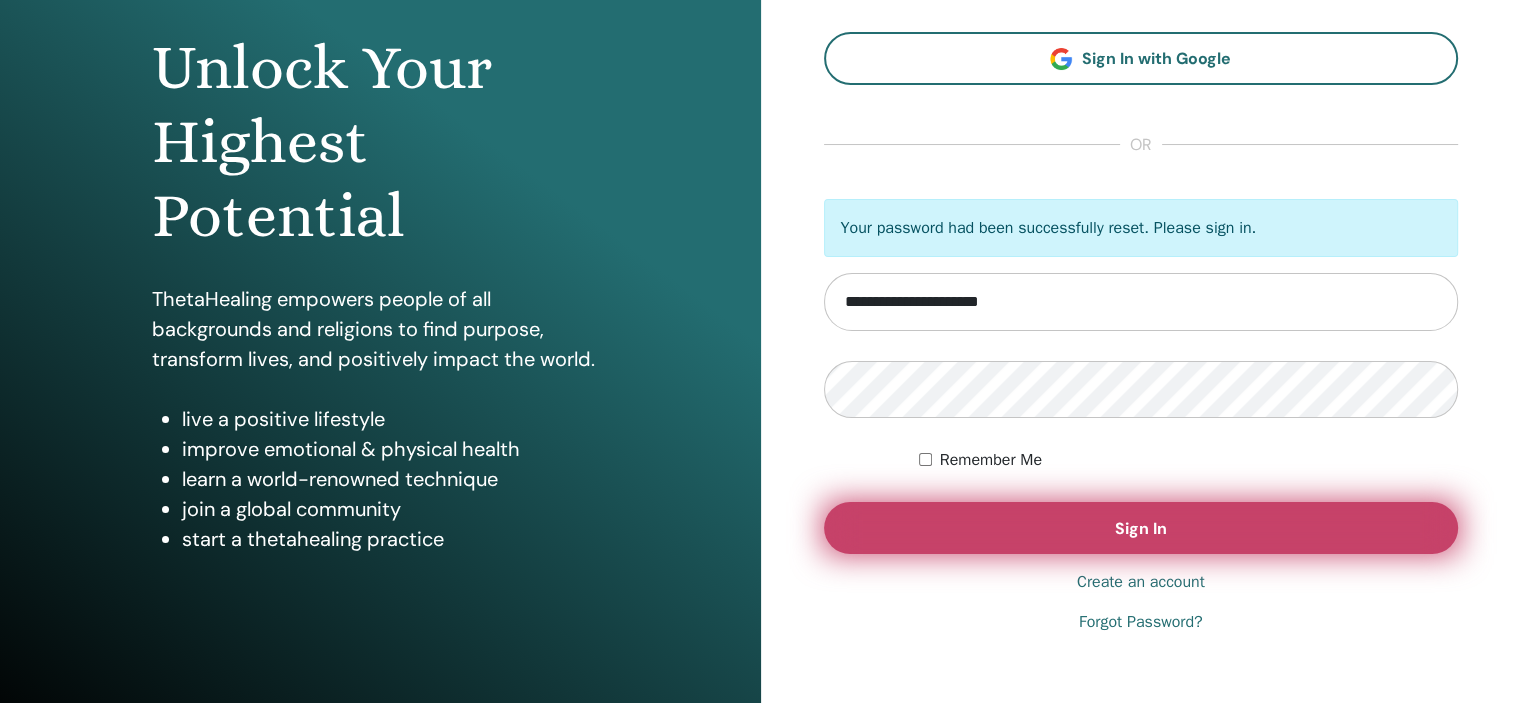 click on "Sign In" at bounding box center [1141, 528] 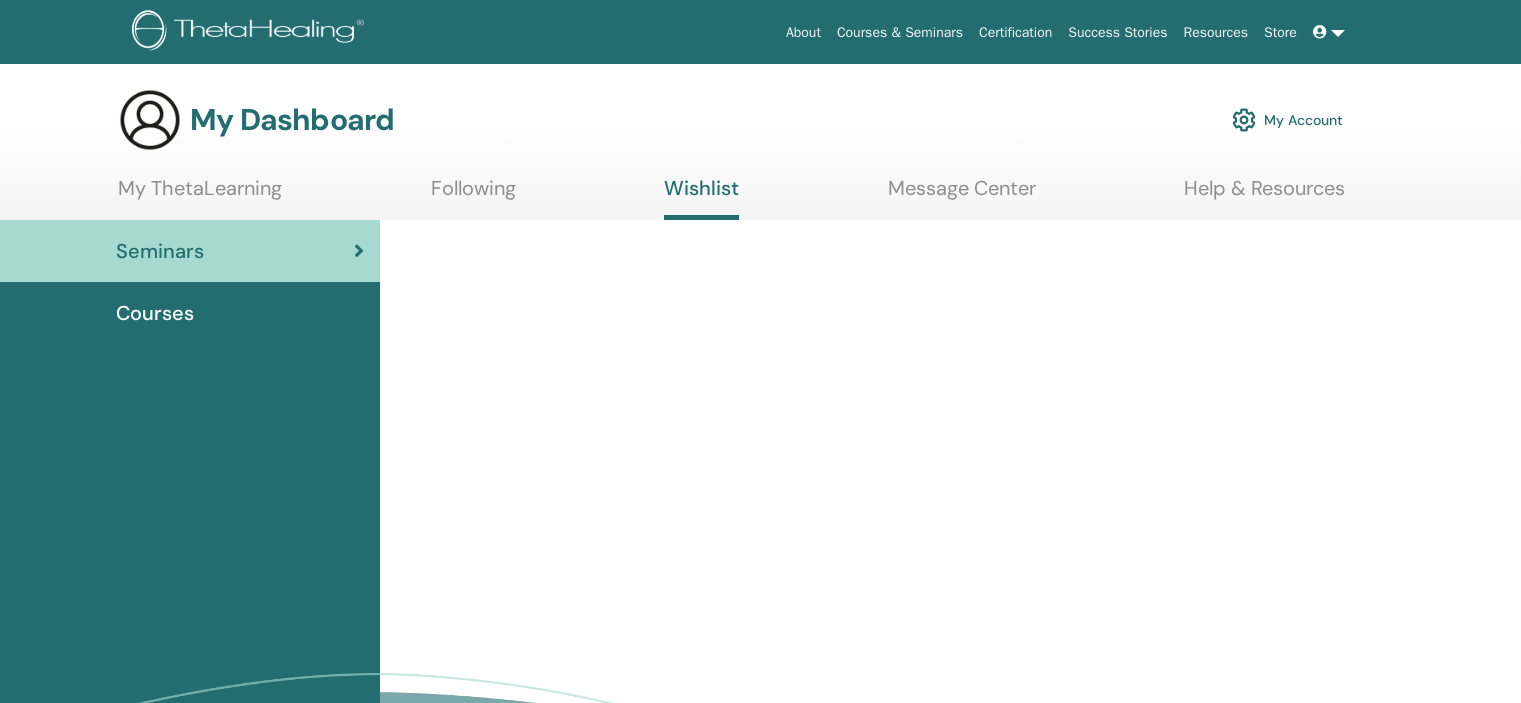 scroll, scrollTop: 0, scrollLeft: 0, axis: both 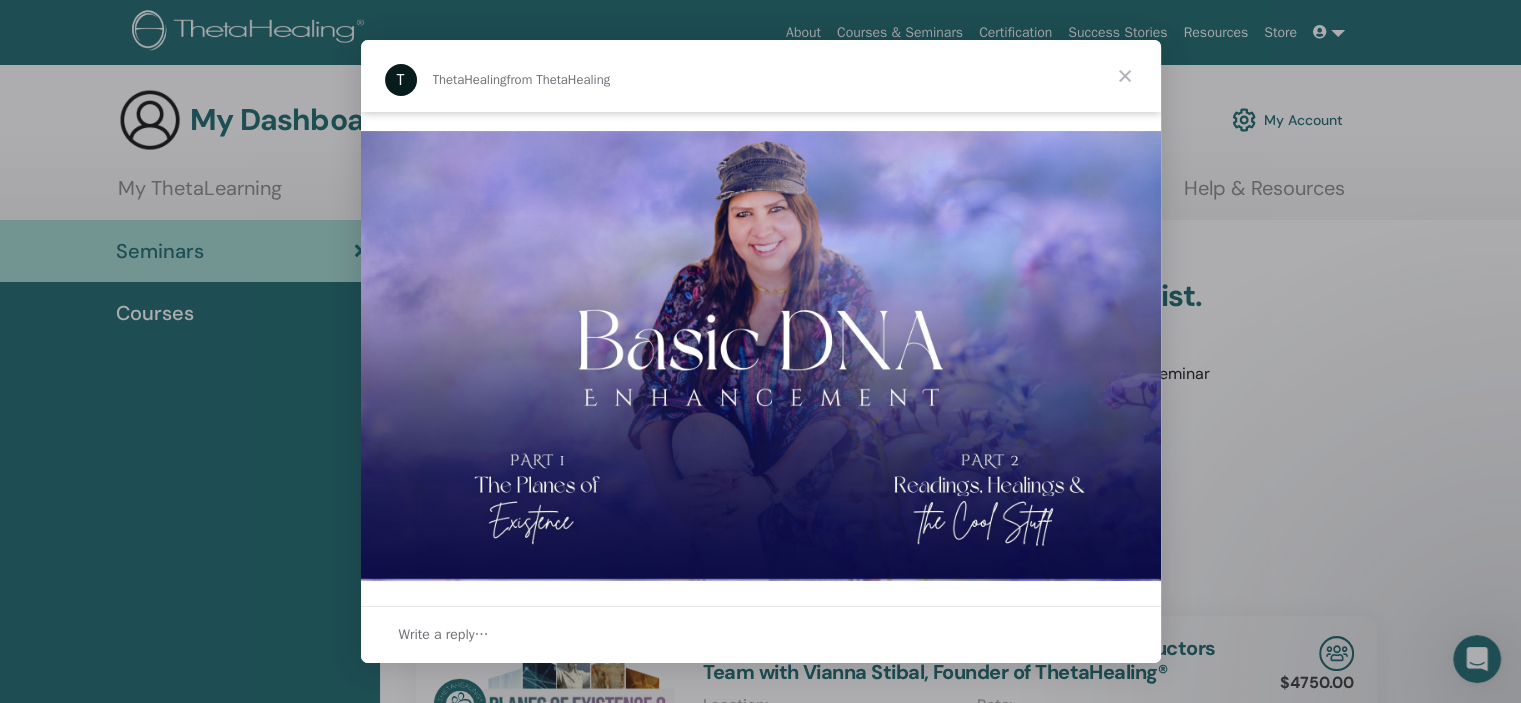 click at bounding box center [760, 351] 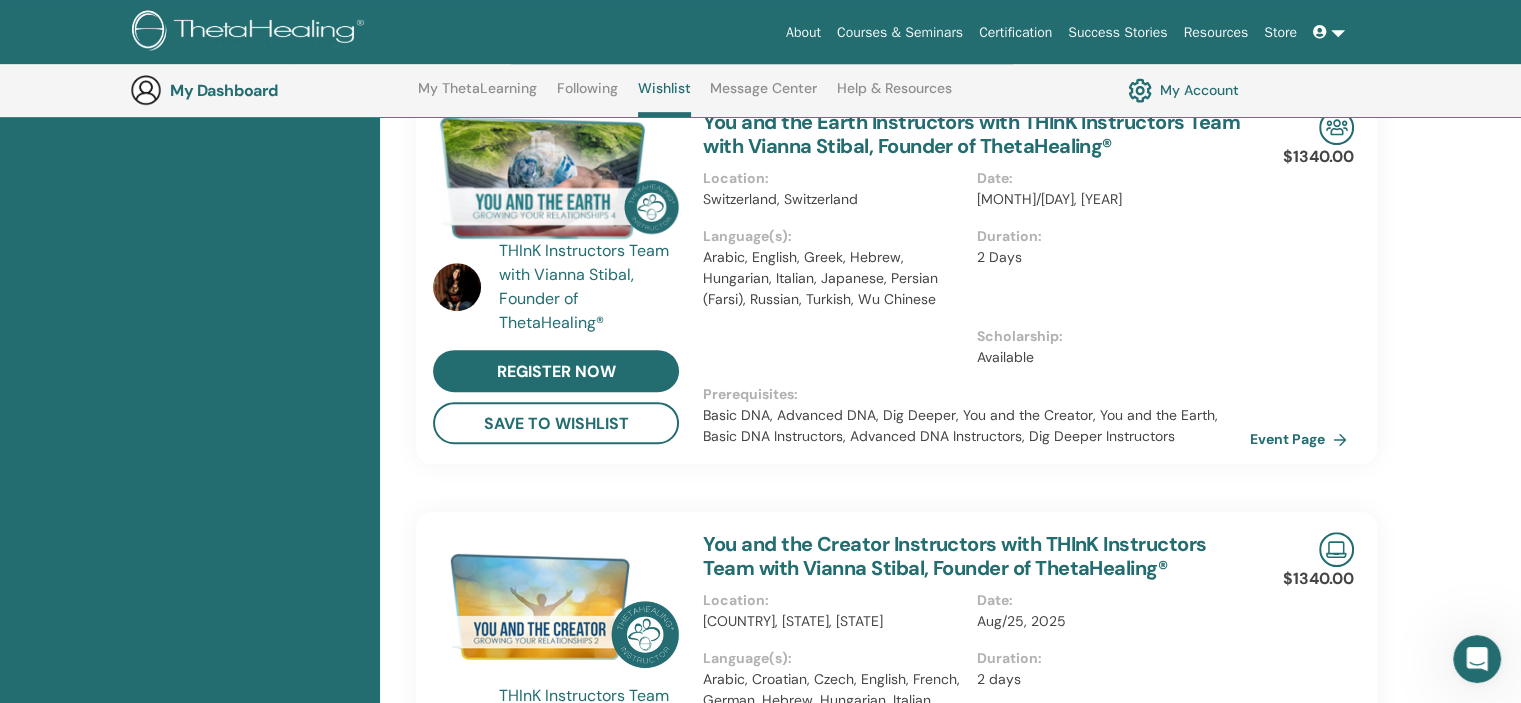scroll, scrollTop: 1115, scrollLeft: 0, axis: vertical 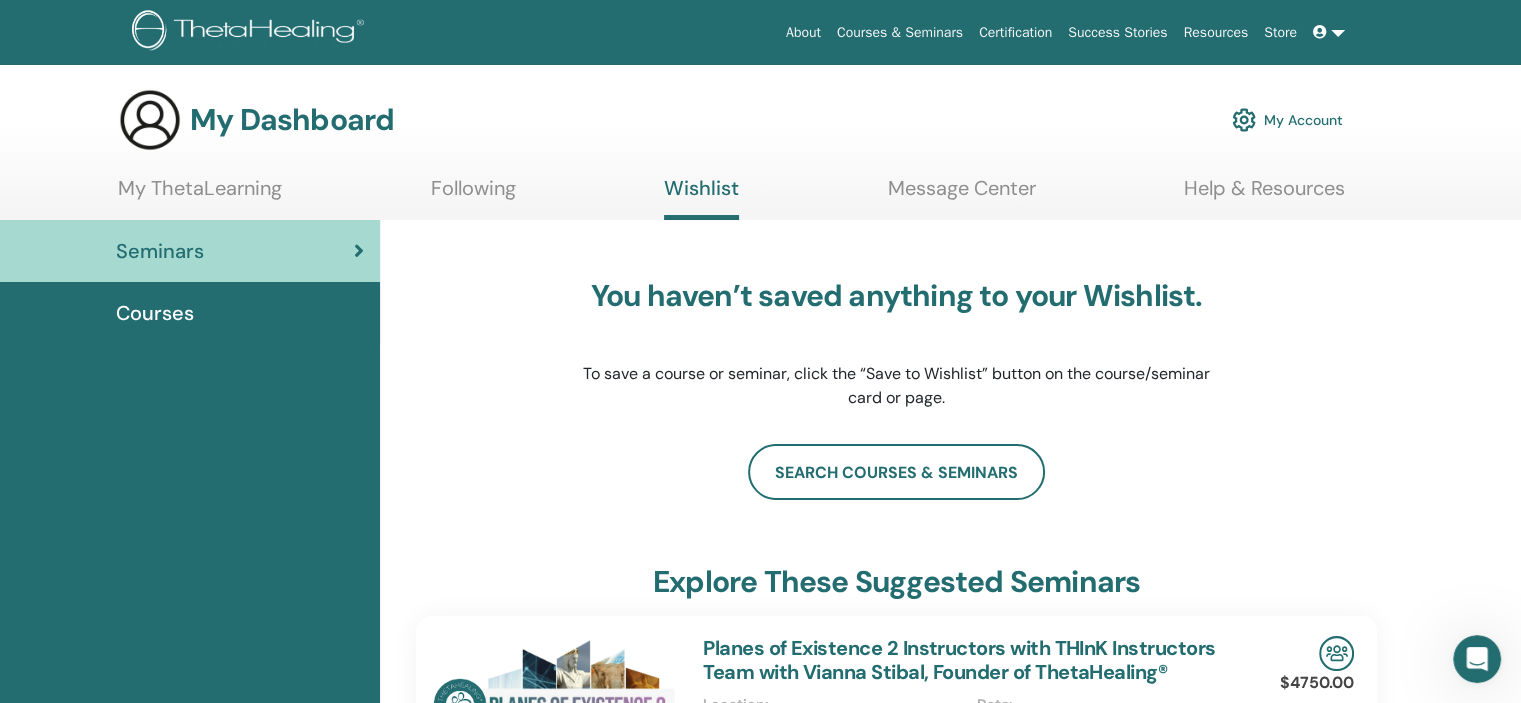 click at bounding box center [1329, 32] 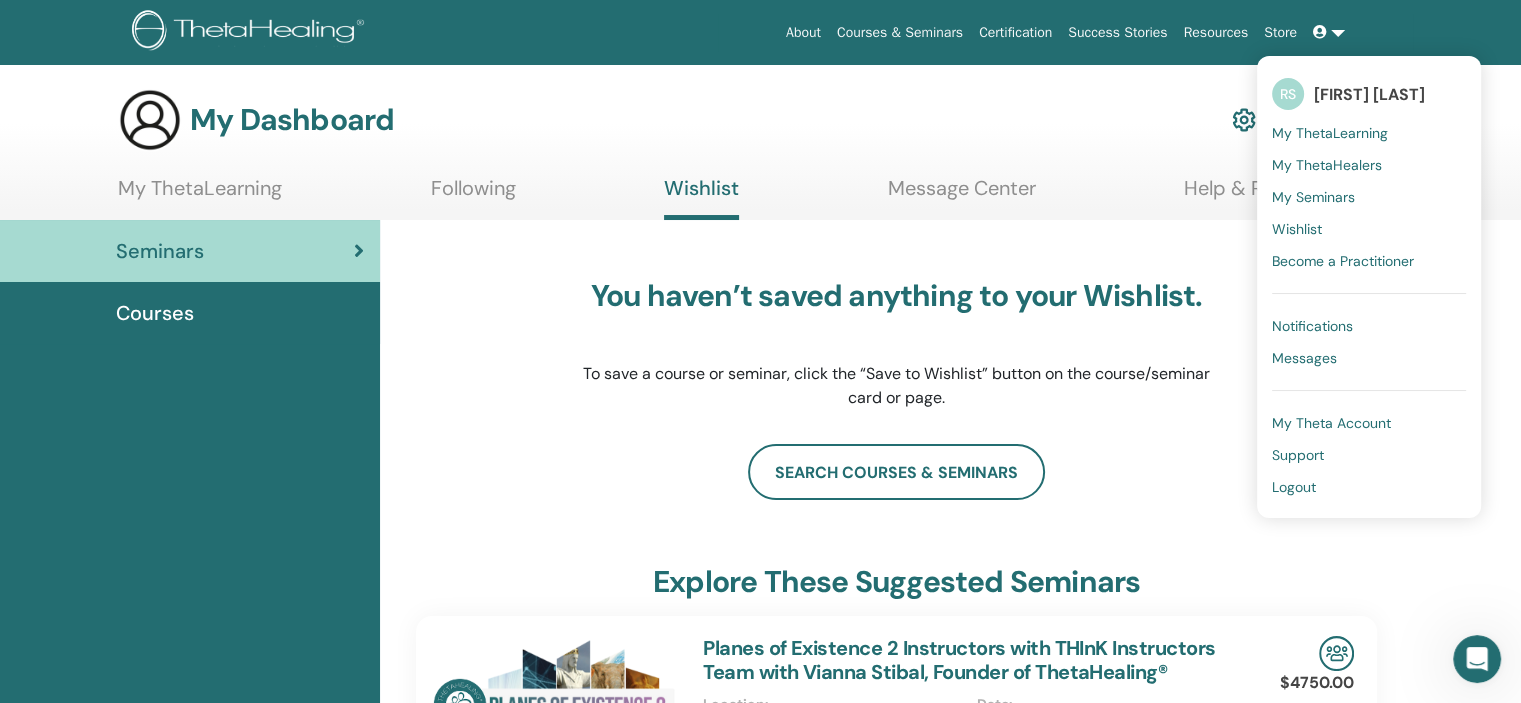 click on "Resources" at bounding box center (1216, 32) 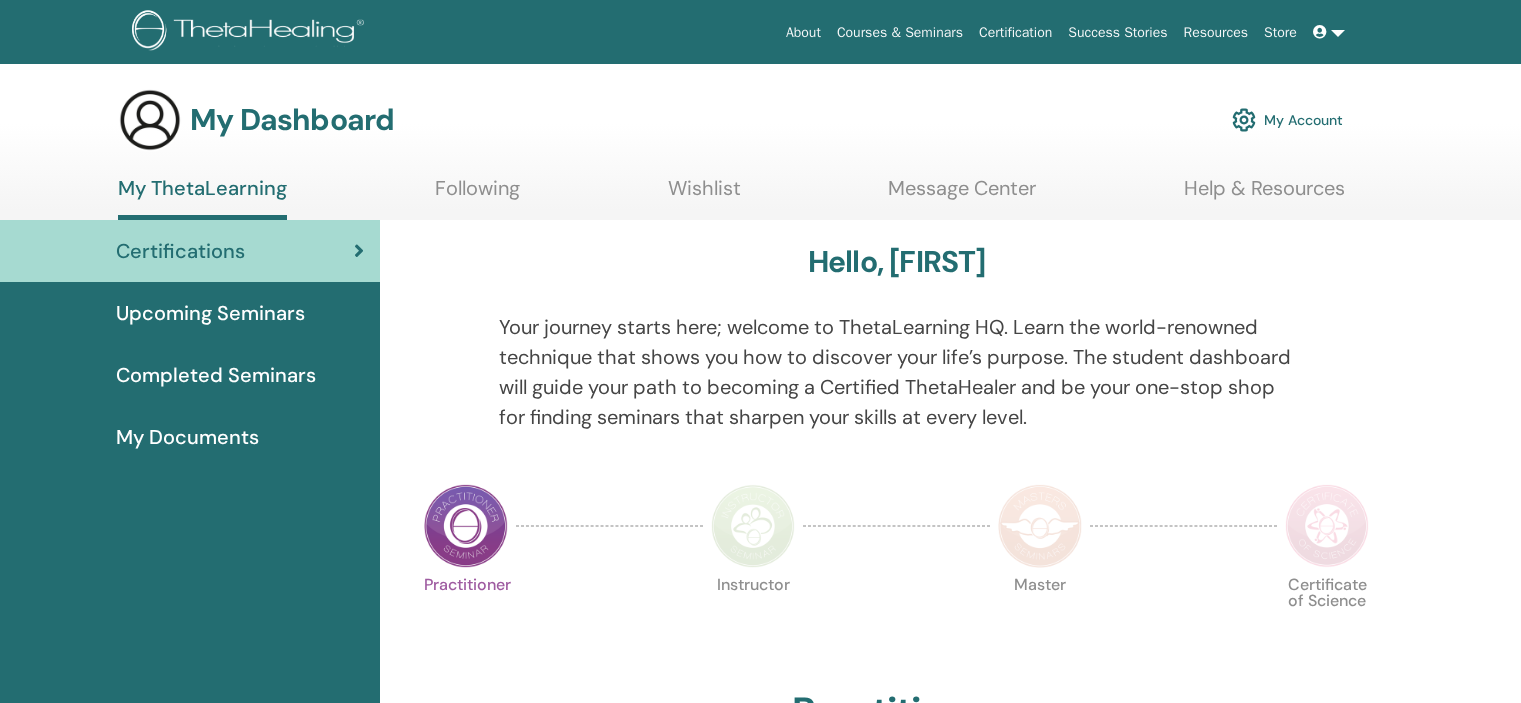 scroll, scrollTop: 0, scrollLeft: 0, axis: both 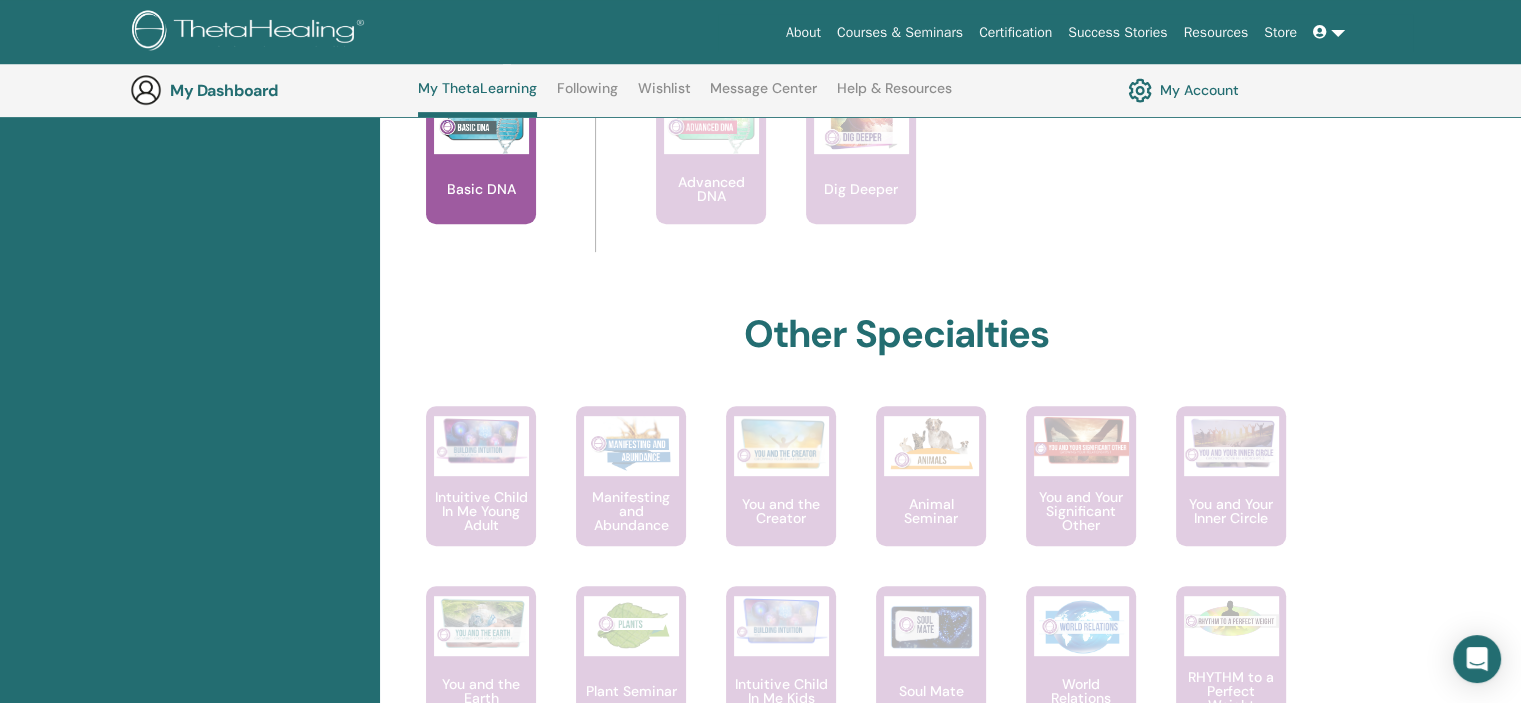 drag, startPoint x: 1530, startPoint y: 120, endPoint x: 1491, endPoint y: 331, distance: 214.57399 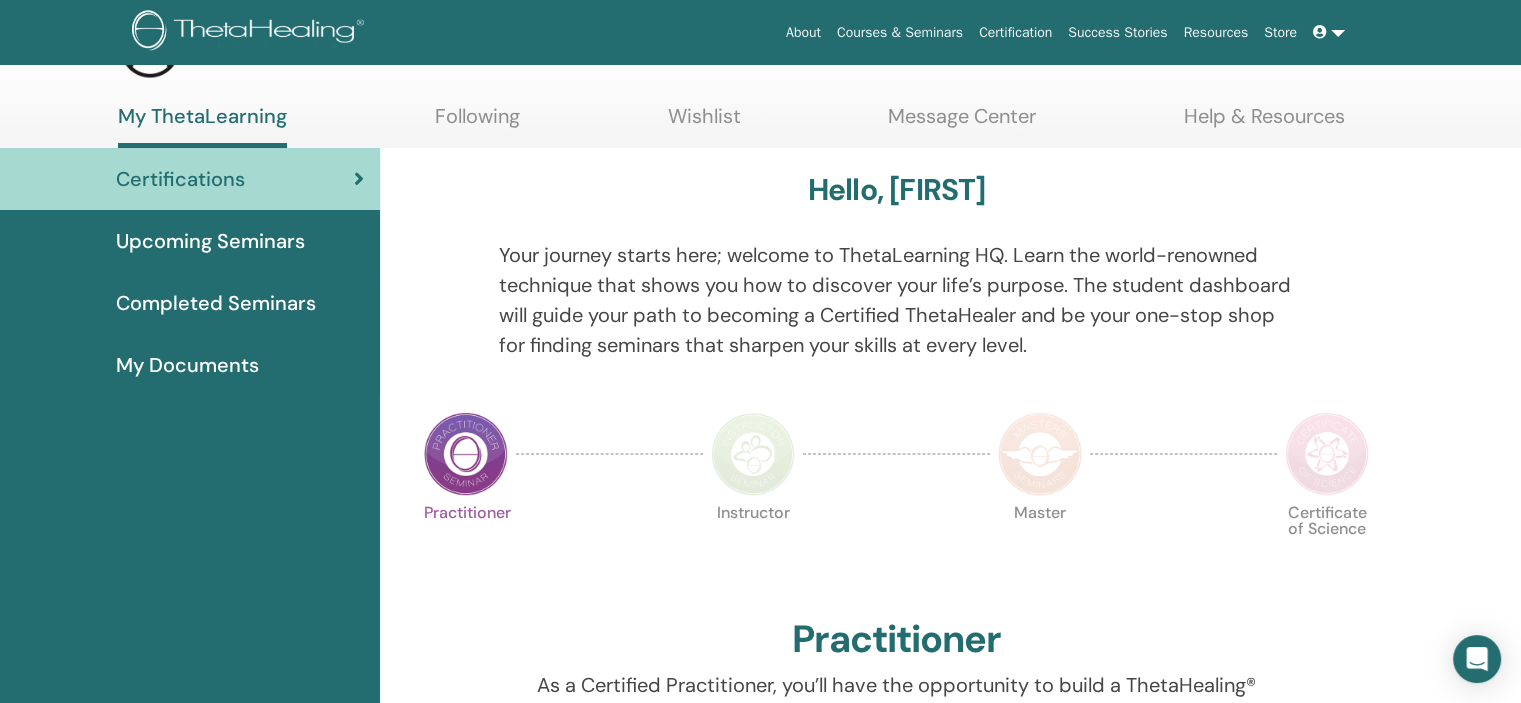 scroll, scrollTop: 69, scrollLeft: 0, axis: vertical 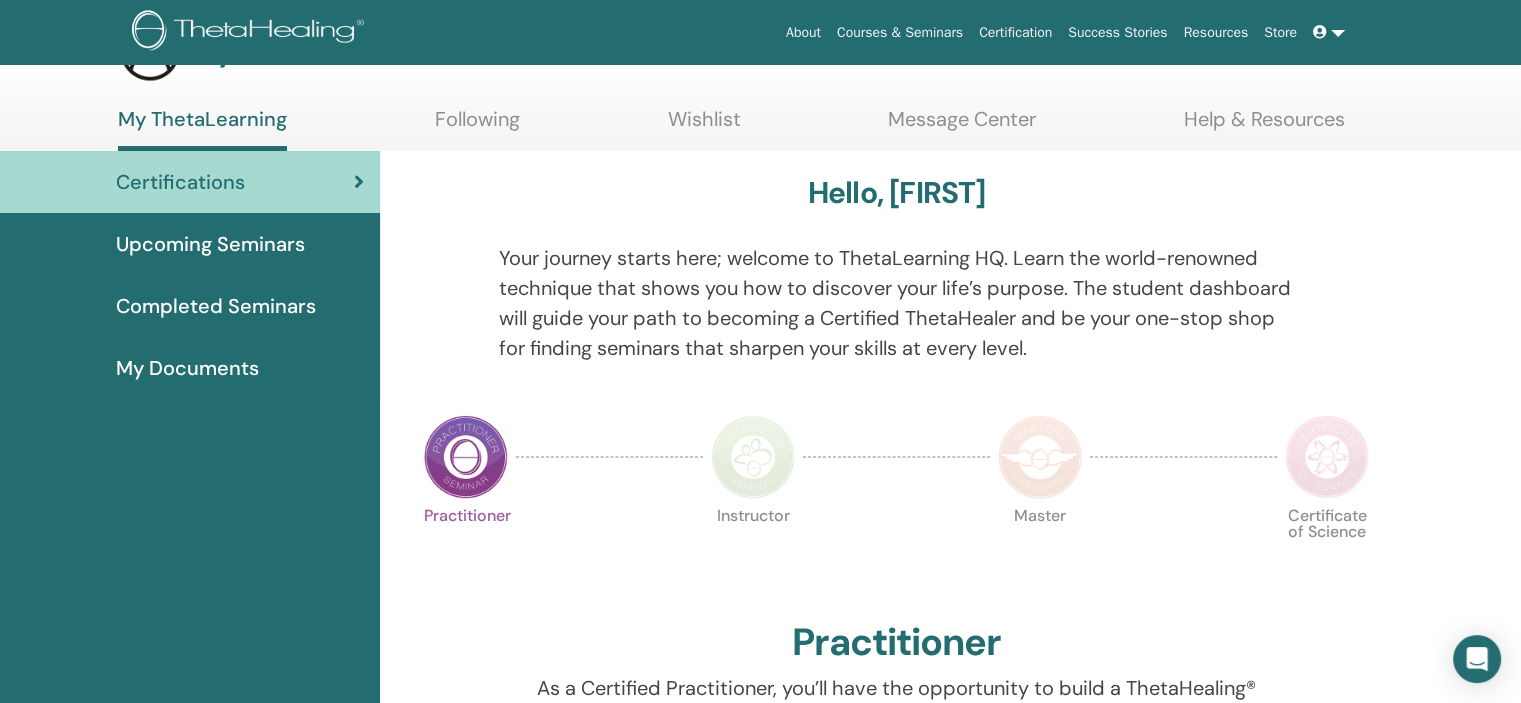 click on "Wishlist" at bounding box center [704, 126] 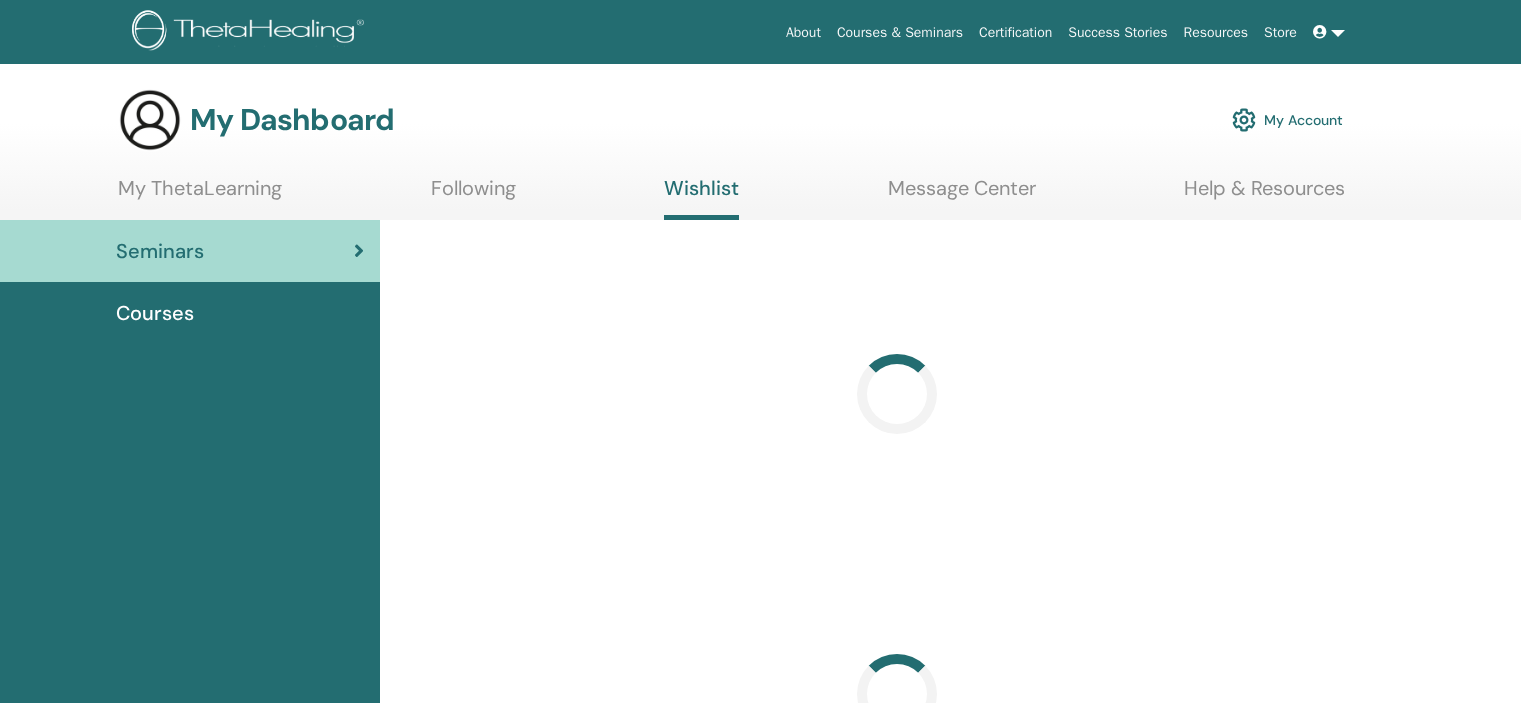 scroll, scrollTop: 0, scrollLeft: 0, axis: both 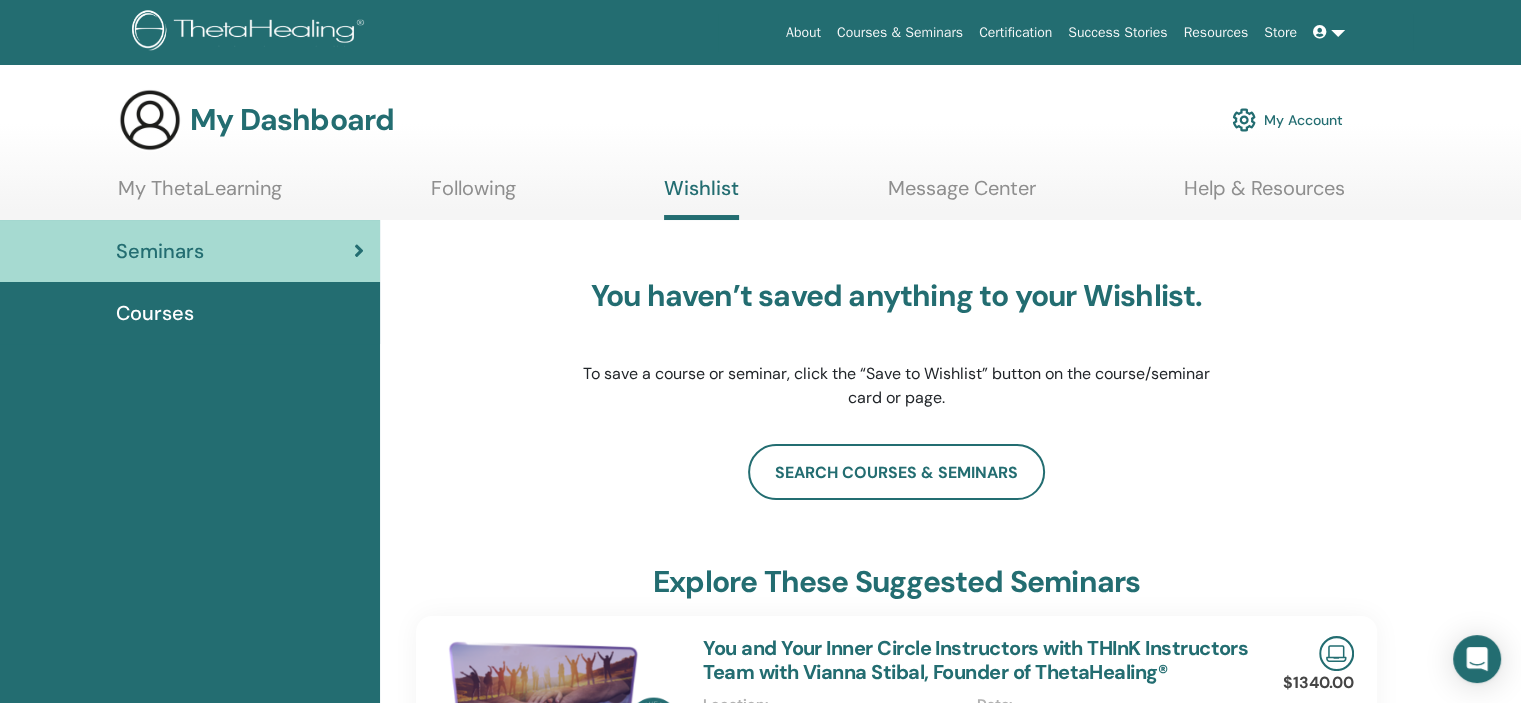 click on "Following" at bounding box center (473, 195) 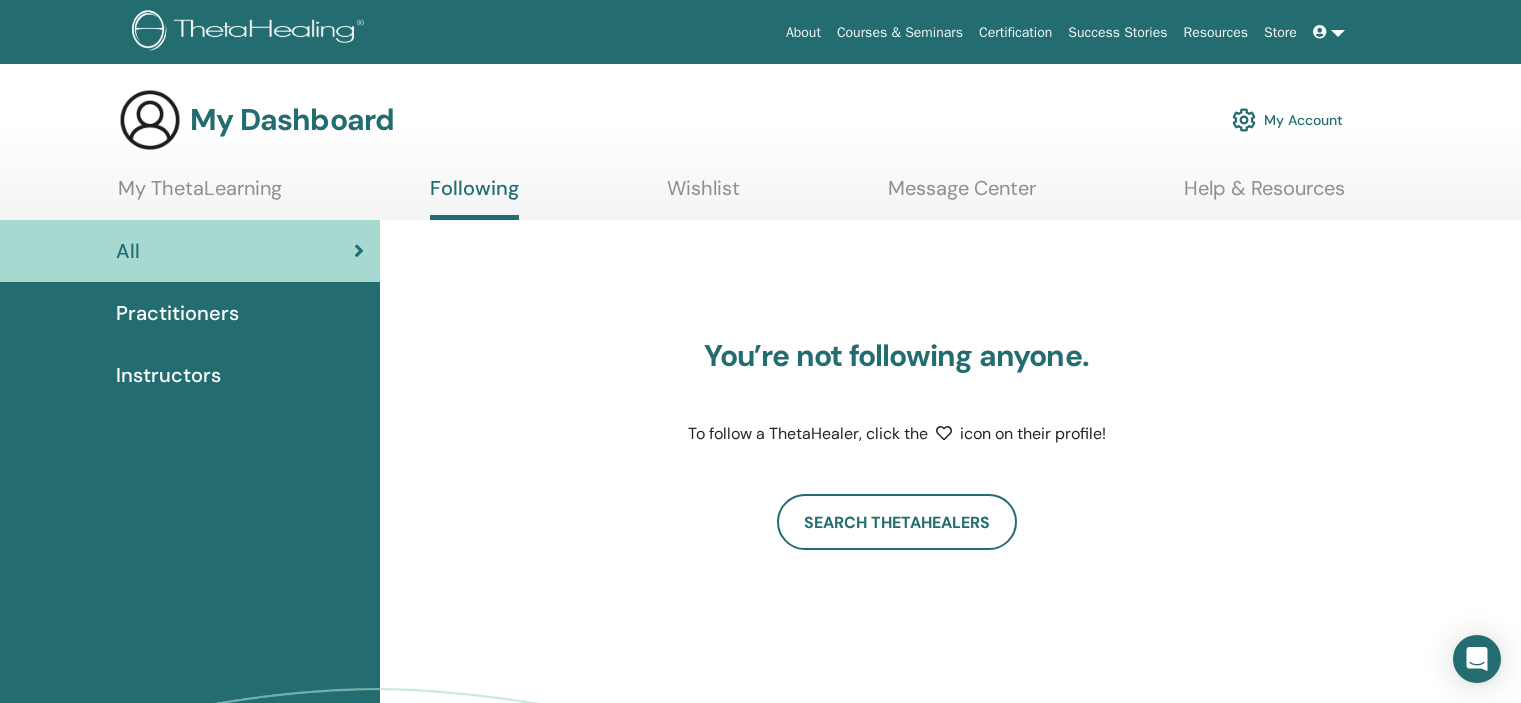 scroll, scrollTop: 0, scrollLeft: 0, axis: both 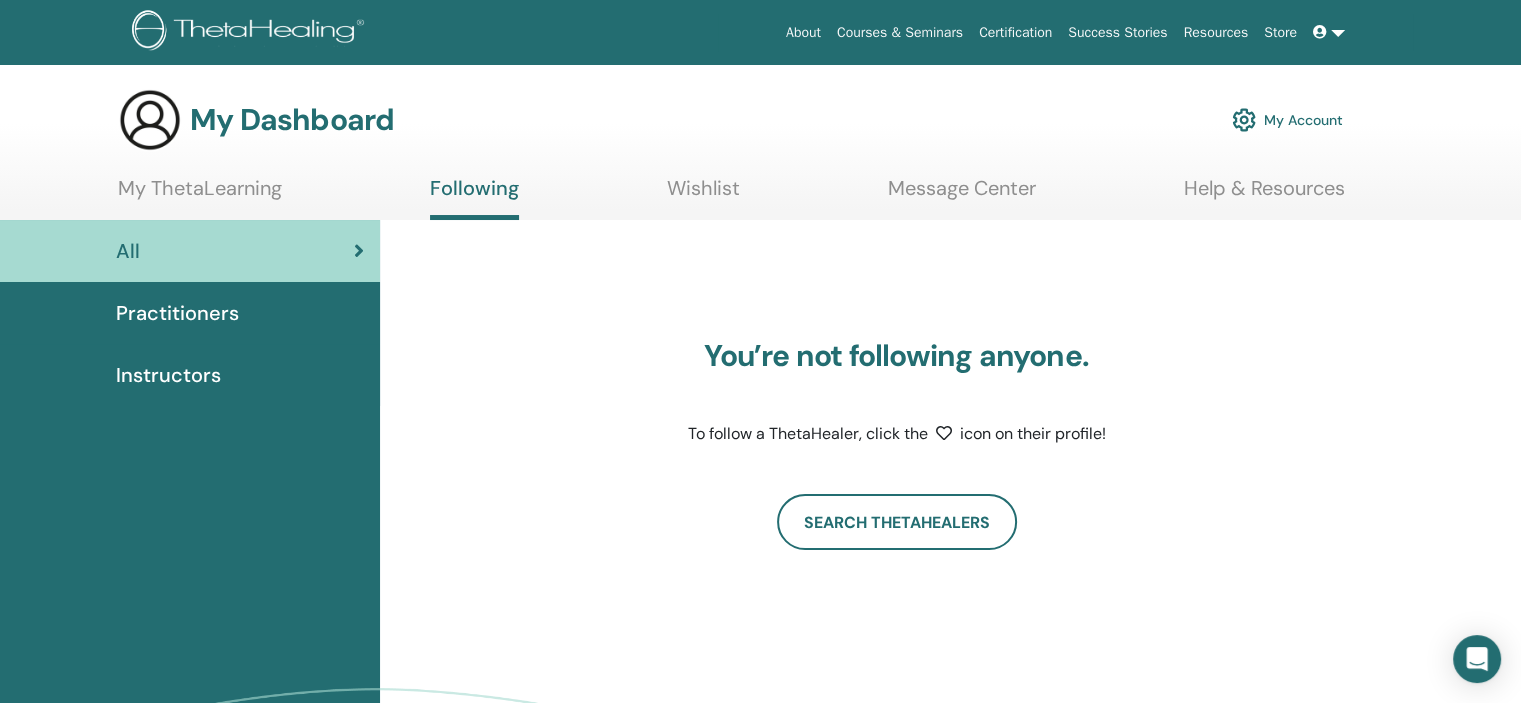click on "Certification" at bounding box center [1015, 32] 